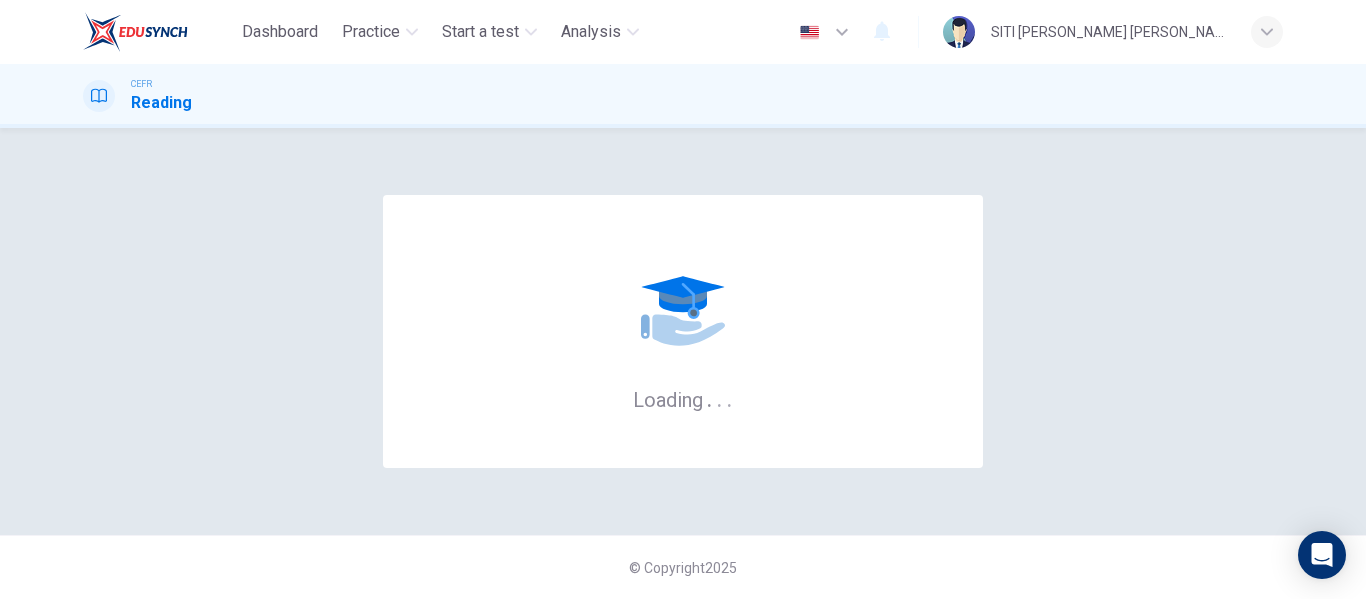 scroll, scrollTop: 0, scrollLeft: 0, axis: both 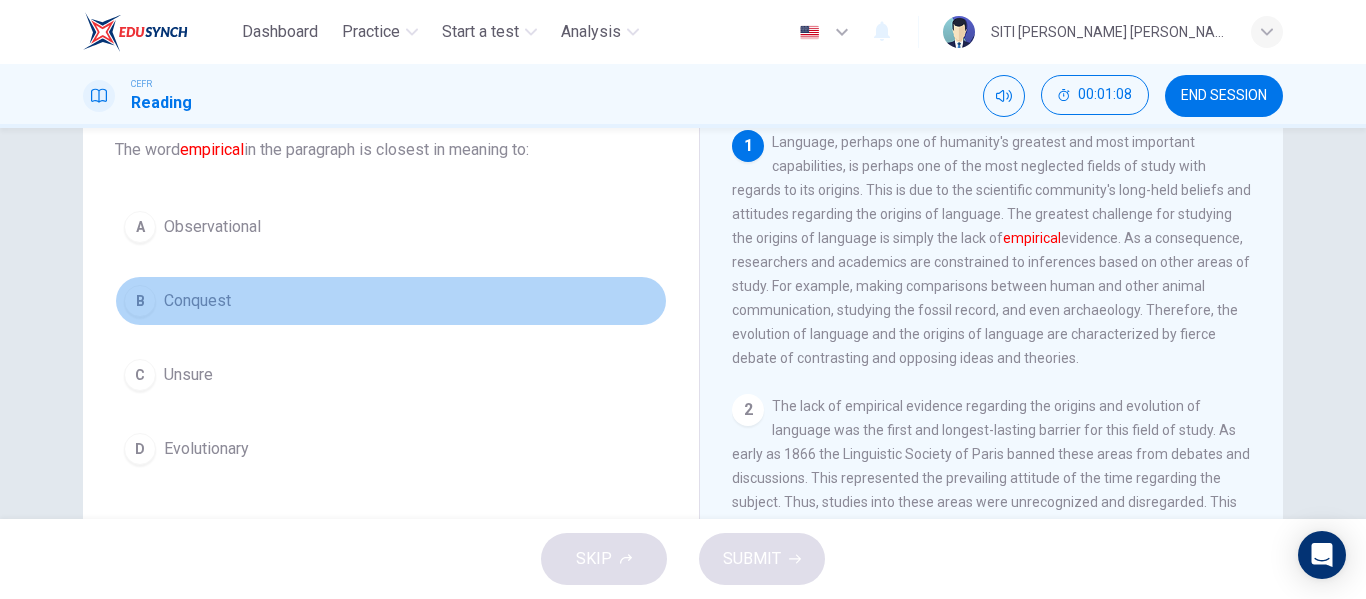 click on "Conquest" at bounding box center [197, 301] 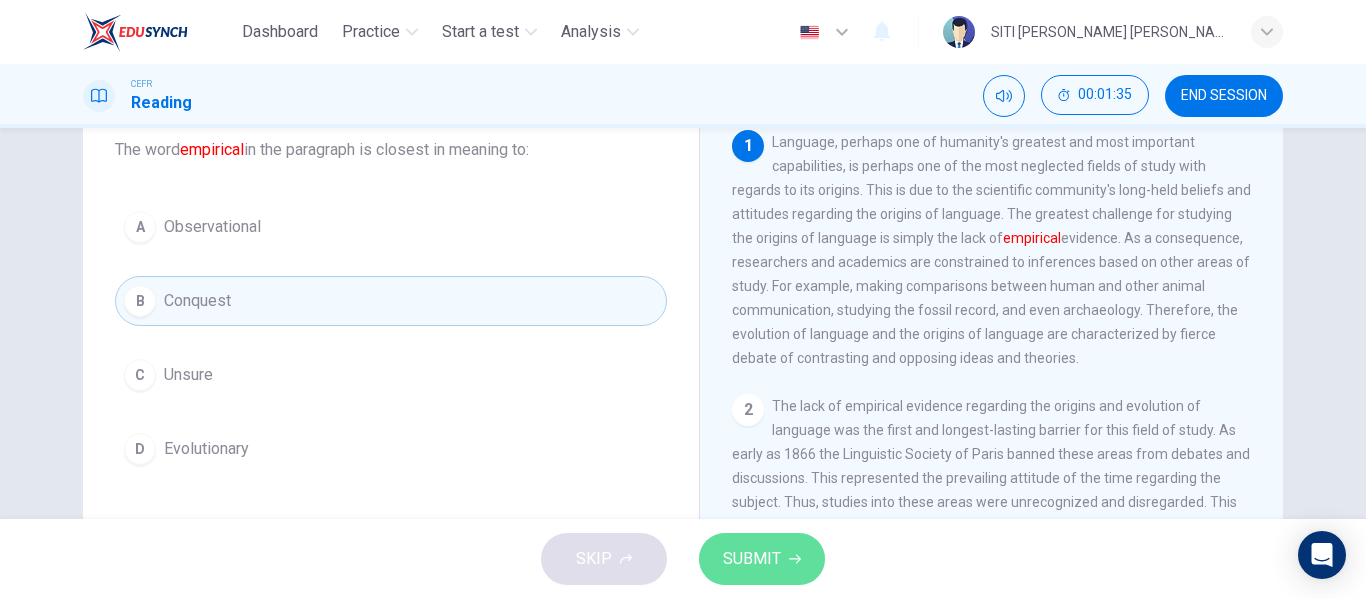 click on "SUBMIT" at bounding box center (752, 559) 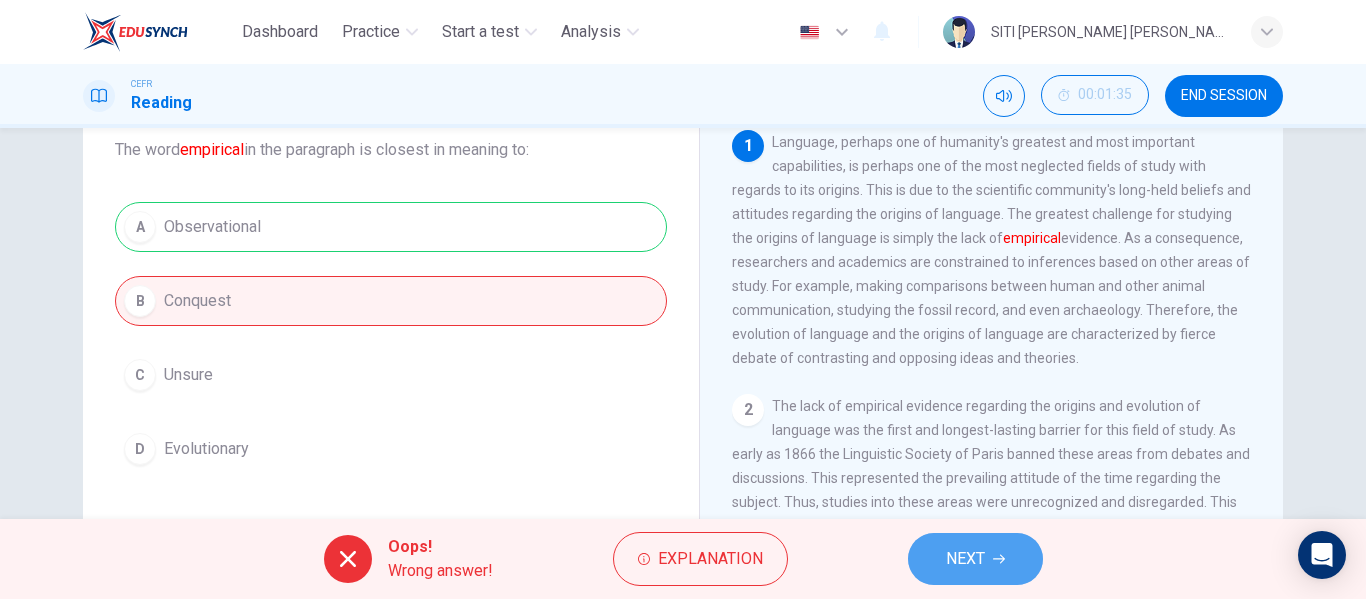 click on "NEXT" at bounding box center (965, 559) 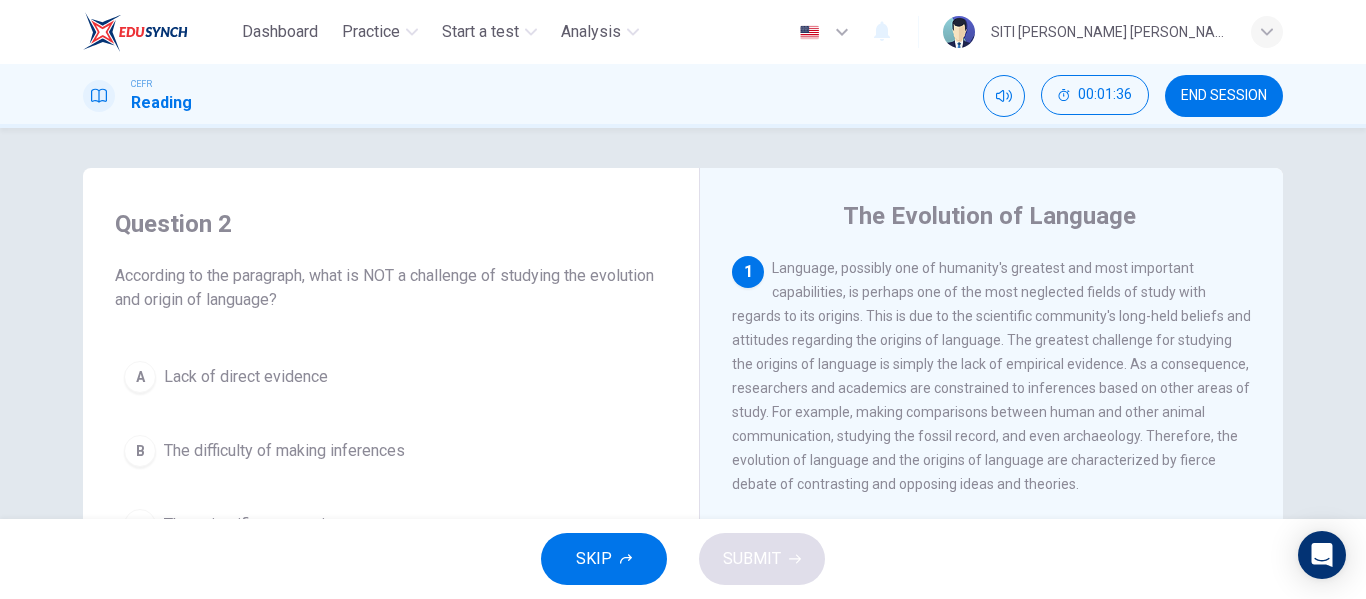 scroll, scrollTop: 1, scrollLeft: 0, axis: vertical 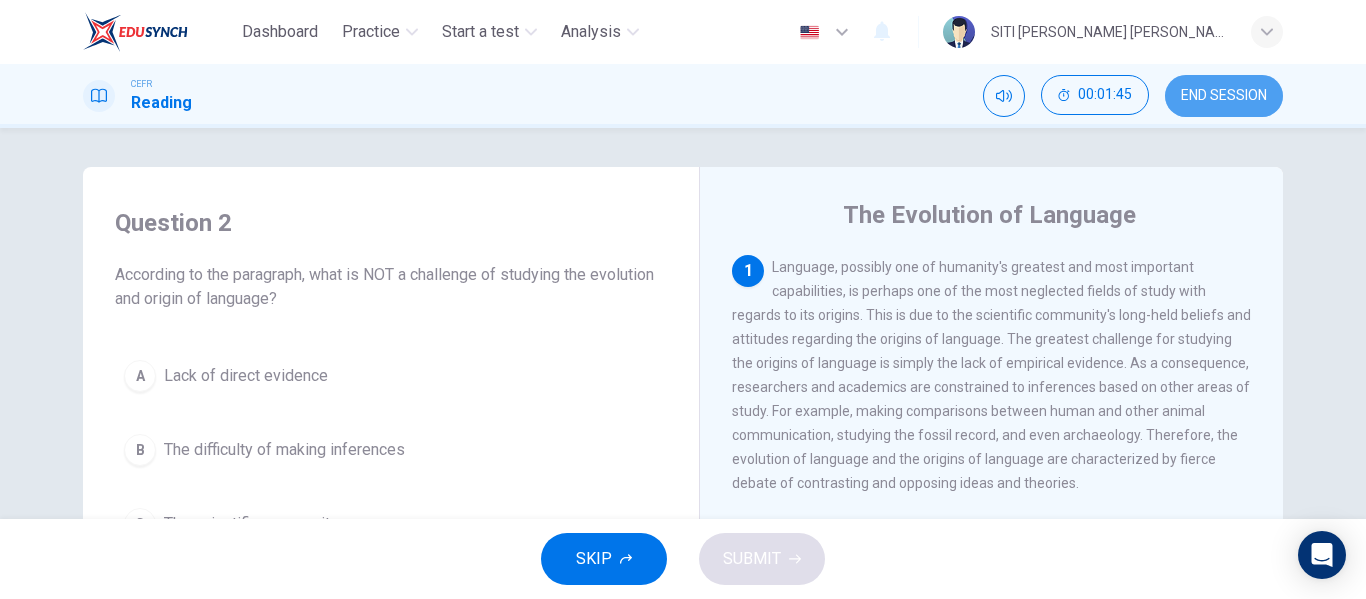 drag, startPoint x: 1246, startPoint y: 87, endPoint x: 781, endPoint y: 95, distance: 465.06882 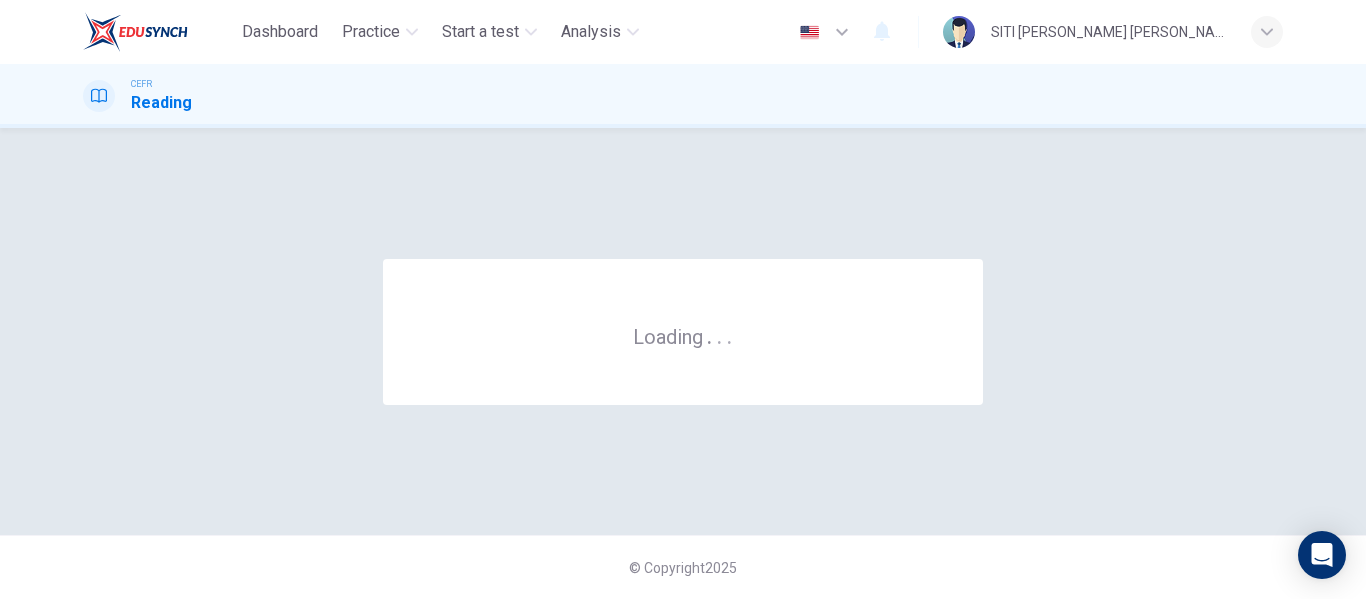 scroll, scrollTop: 0, scrollLeft: 0, axis: both 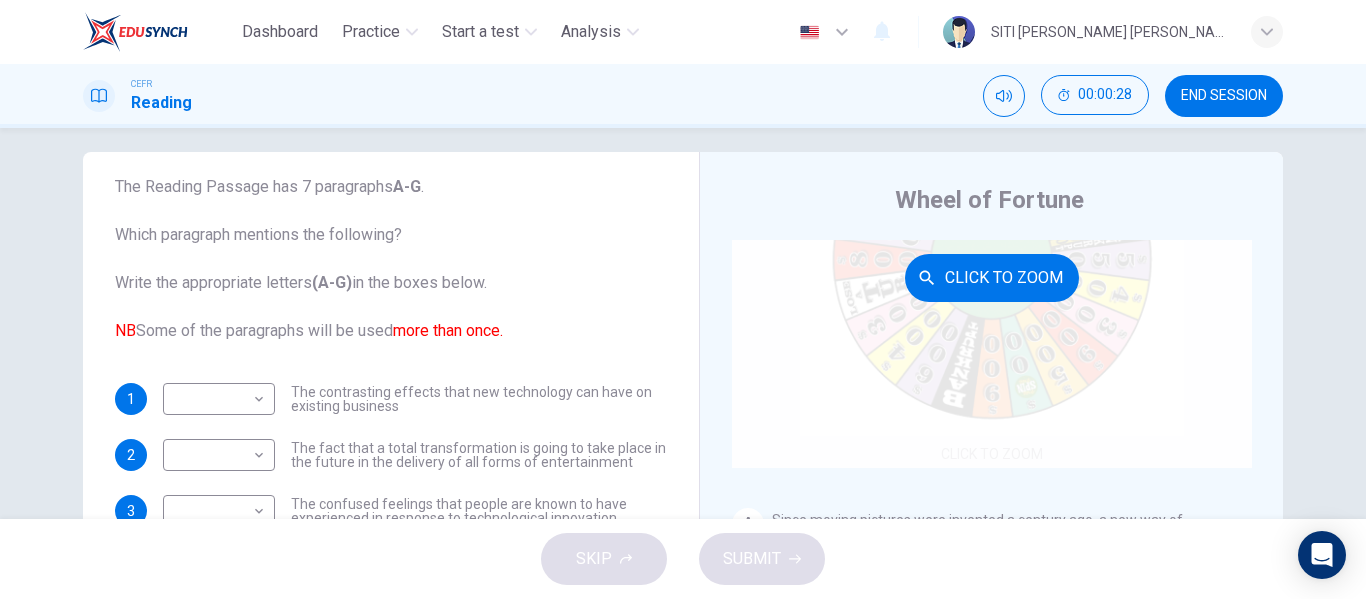 click on "Click to Zoom" at bounding box center (992, 277) 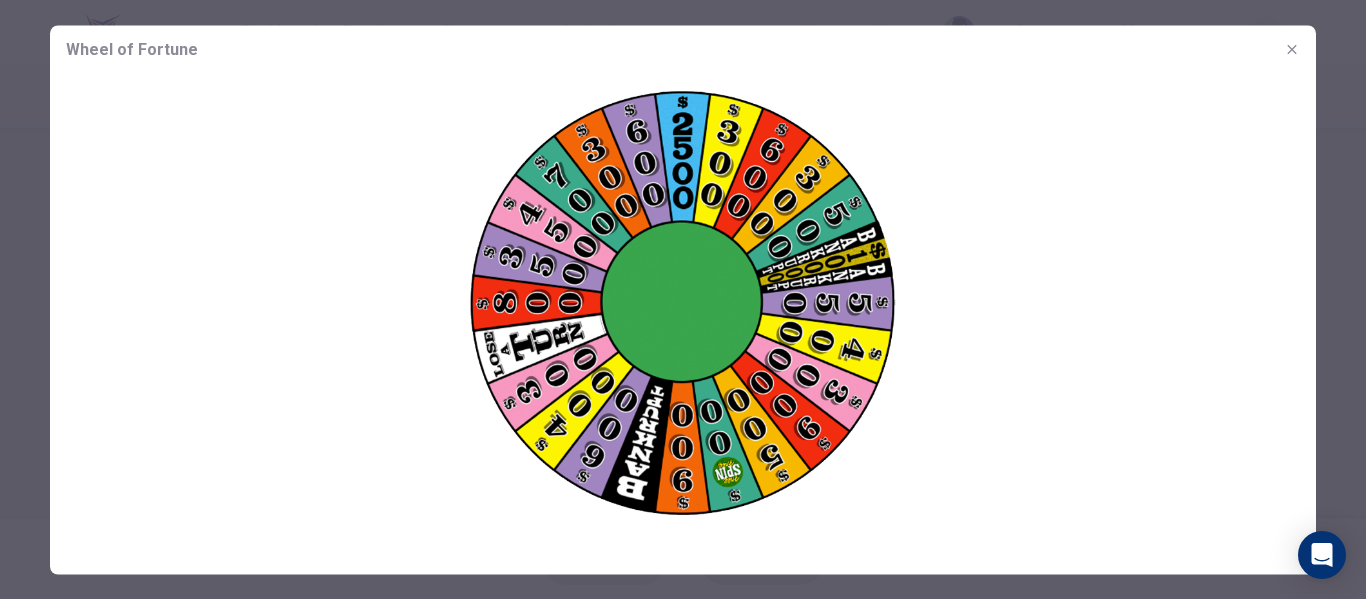 click at bounding box center [683, 305] 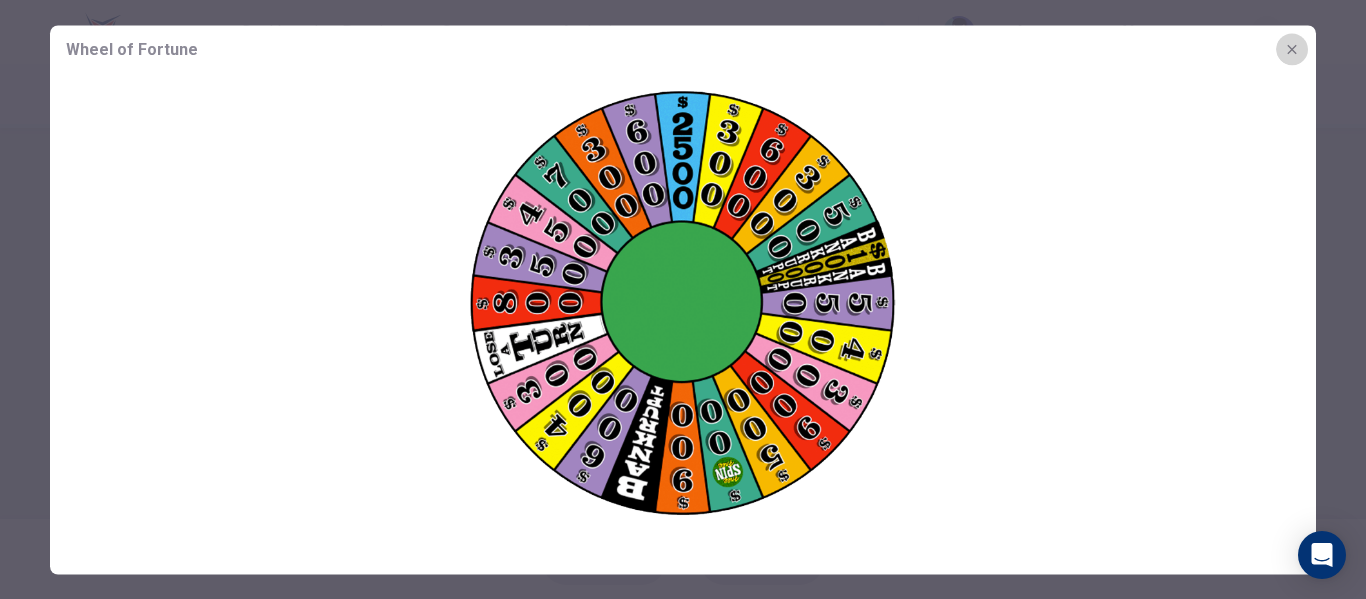 click at bounding box center (1292, 49) 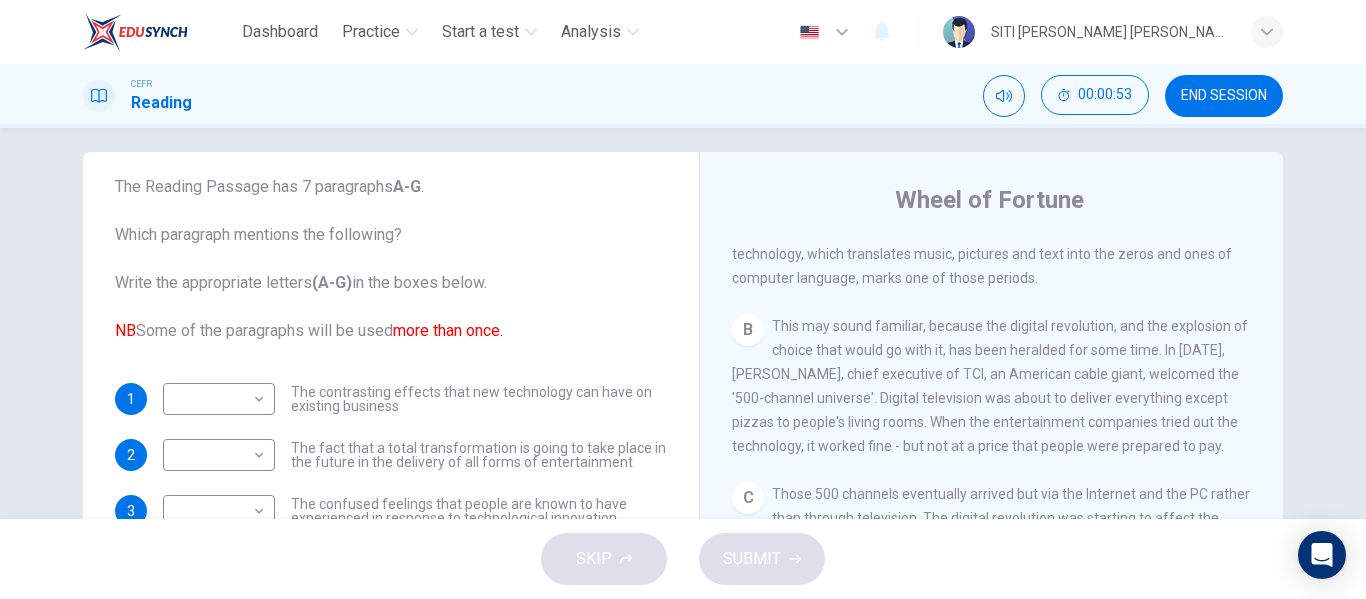 scroll, scrollTop: 517, scrollLeft: 0, axis: vertical 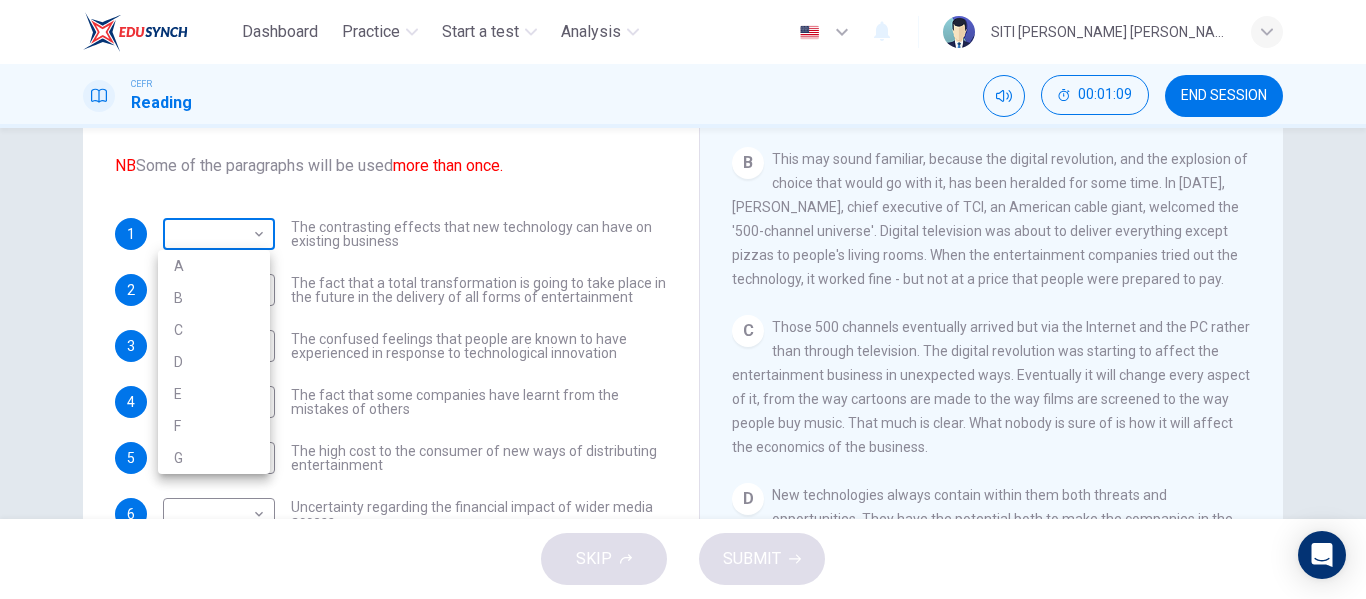 click on "Dashboard Practice Start a test Analysis English en ​ SITI HAJAR KHADIJAH BINTI OTHMAN CEFR Reading 00:01:09 END SESSION Questions 1 - 8 The Reading Passage has 7 paragraphs  A-G .
Which paragraph mentions the following?
Write the appropriate letters  (A-G)  in the boxes below.
NB  Some of the paragraphs will be used  more than once. 1 ​ ​ The contrasting effects that new technology can have on existing business 2 ​ ​ The fact that a total transformation is going to take place in the future in the delivery of all forms of entertainment 3 ​ ​ The confused feelings that people are known to have experienced in response to technological innovation 4 ​ ​ The fact that some companies have learnt from the mistakes of others 5 ​ ​ The high cost to the consumer of new ways of distributing entertainment 6 ​ ​ Uncertainty regarding the financial impact of wider media access 7 ​ ​ The fact that some companies were the victims of strict government policy 8 ​ ​ Wheel of Fortune A B C D" at bounding box center (683, 299) 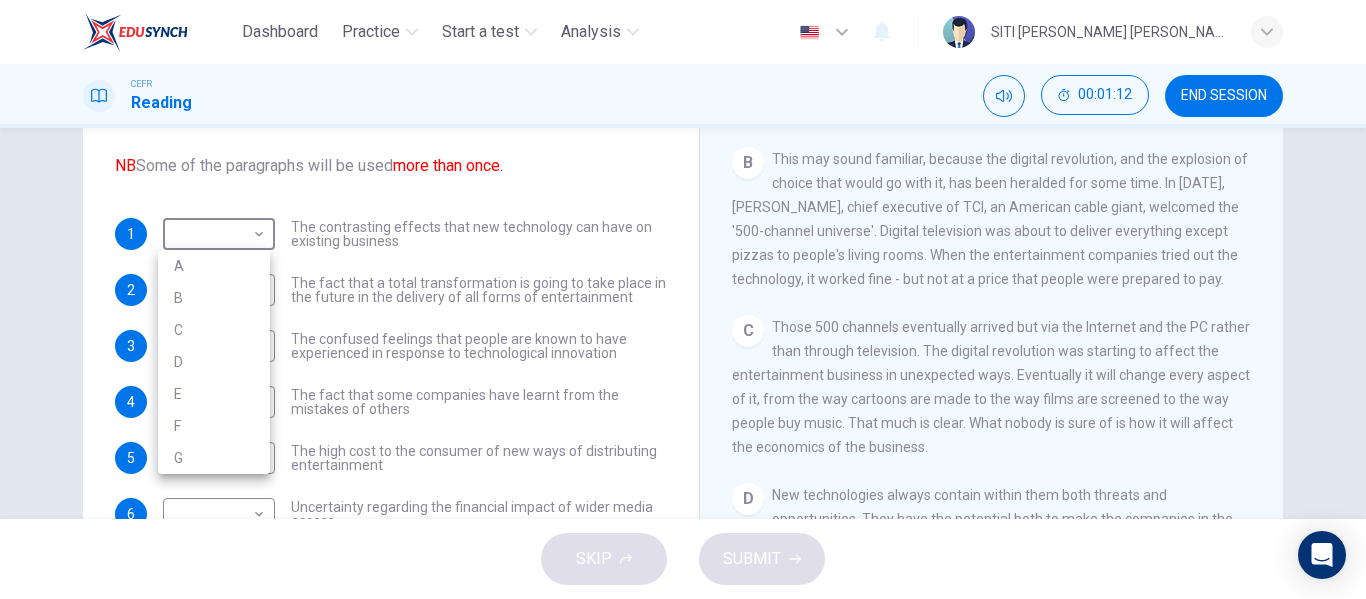 click at bounding box center (683, 299) 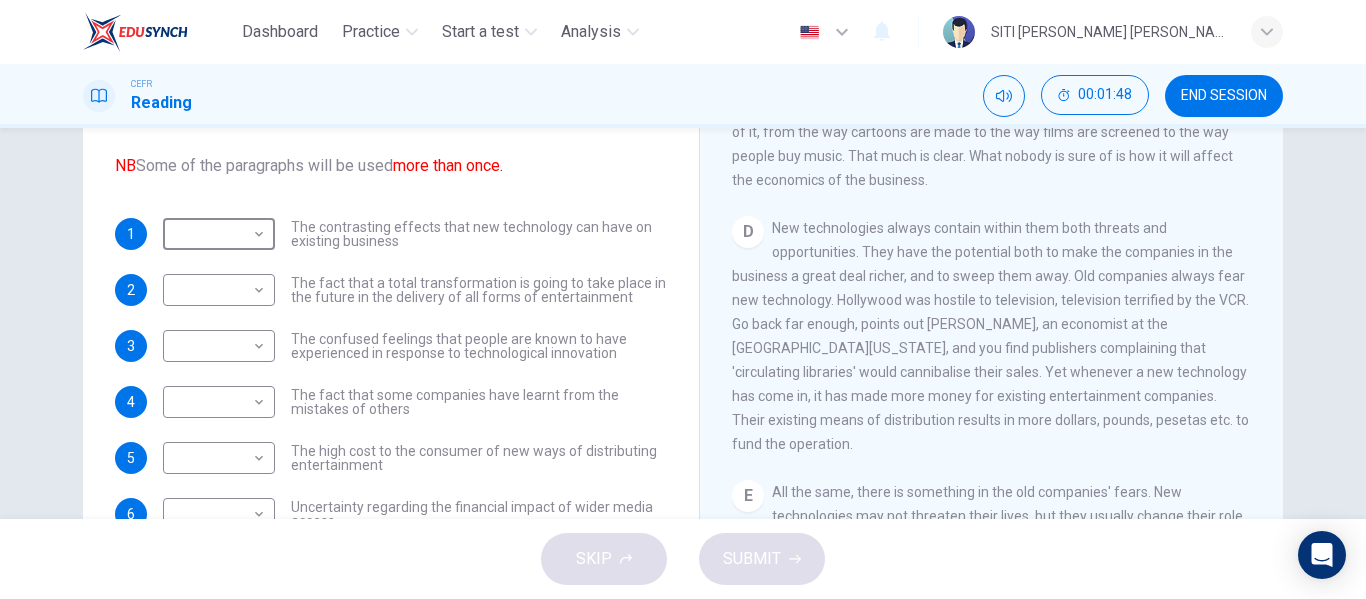 scroll, scrollTop: 791, scrollLeft: 0, axis: vertical 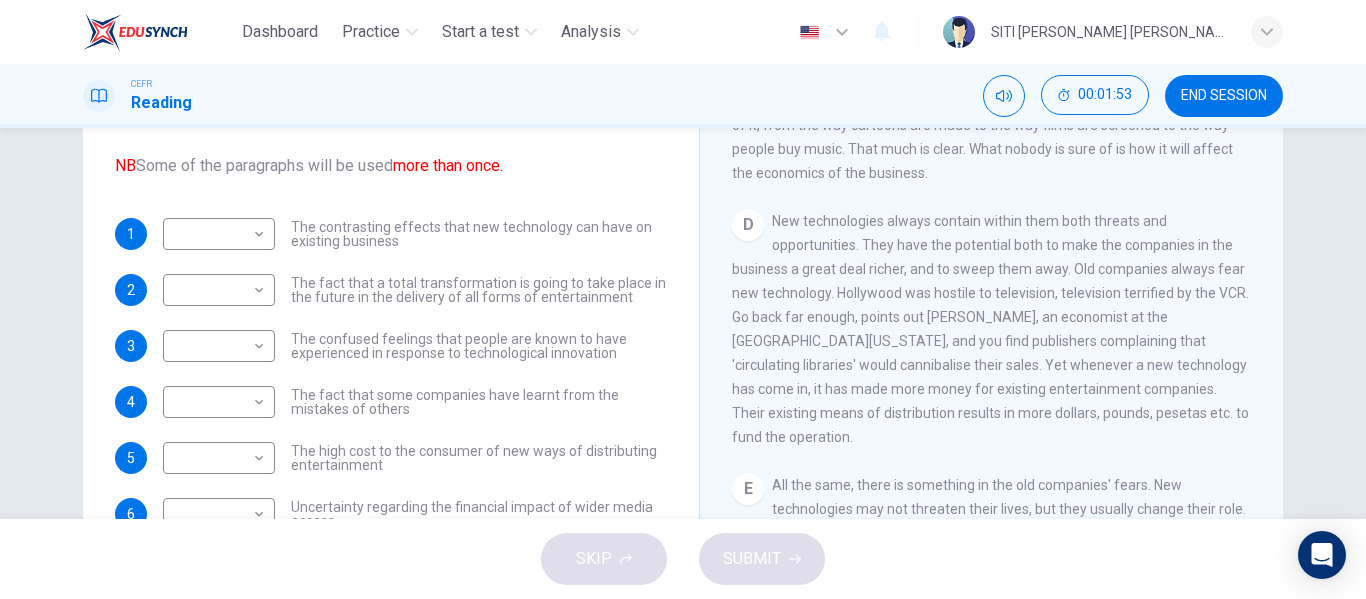 click on "New technologies always contain within them both threats and opportunities. They have the potential both to make the companies in the business a great deal richer, and to sweep them away. Old companies always fear new technology. Hollywood was hostile to television, television terrified by the VCR. Go back far enough, points out Hal Varian, an economist at the University of California at Berkeley, and you find publishers complaining that 'circulating libraries' would cannibalise their sales. Yet whenever a new technology has come in, it has made more money for existing entertainment companies. Their existing means of distribution results in more dollars, pounds, pesetas etc. to fund the operation." at bounding box center [990, 329] 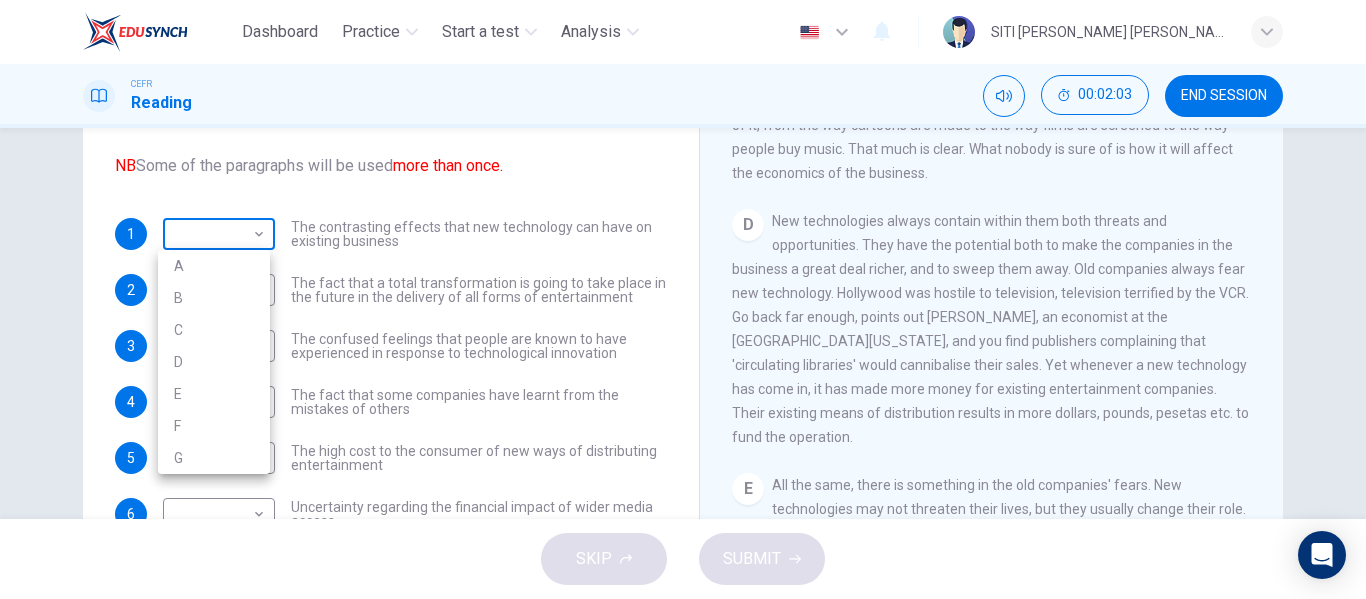click on "Dashboard Practice Start a test Analysis English en ​ SITI HAJAR KHADIJAH BINTI OTHMAN CEFR Reading 00:02:03 END SESSION Questions 1 - 8 The Reading Passage has 7 paragraphs  A-G .
Which paragraph mentions the following?
Write the appropriate letters  (A-G)  in the boxes below.
NB  Some of the paragraphs will be used  more than once. 1 ​ ​ The contrasting effects that new technology can have on existing business 2 ​ ​ The fact that a total transformation is going to take place in the future in the delivery of all forms of entertainment 3 ​ ​ The confused feelings that people are known to have experienced in response to technological innovation 4 ​ ​ The fact that some companies have learnt from the mistakes of others 5 ​ ​ The high cost to the consumer of new ways of distributing entertainment 6 ​ ​ Uncertainty regarding the financial impact of wider media access 7 ​ ​ The fact that some companies were the victims of strict government policy 8 ​ ​ Wheel of Fortune A B C D" at bounding box center [683, 299] 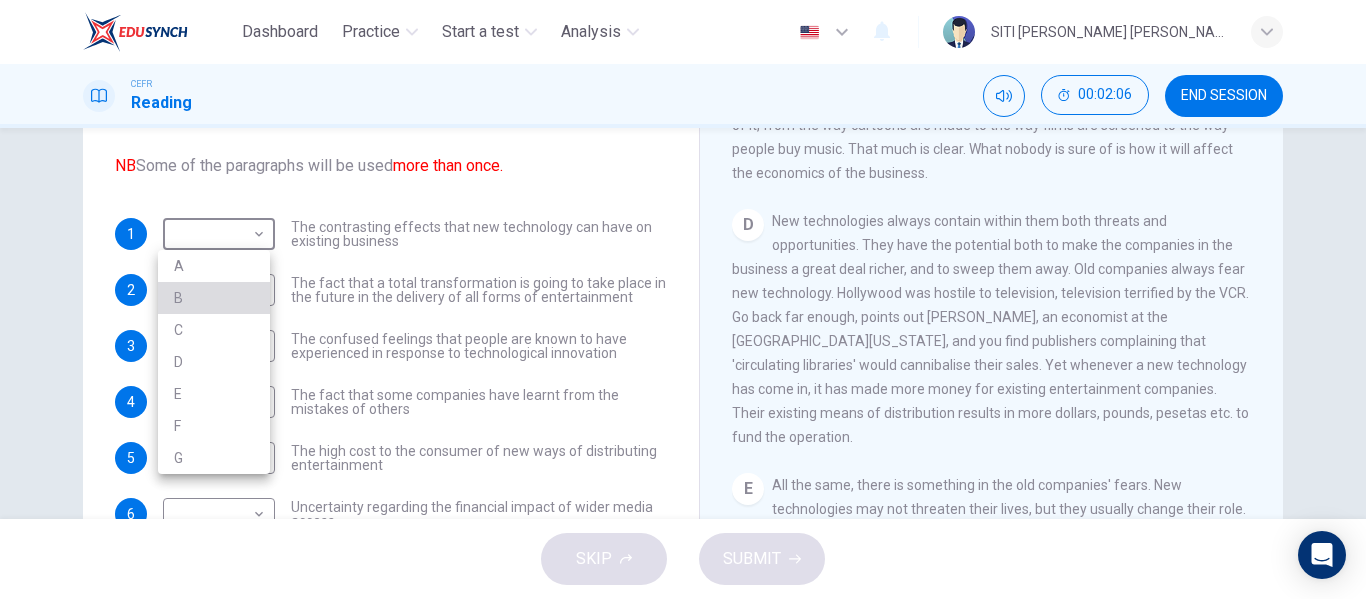 click on "B" at bounding box center [214, 298] 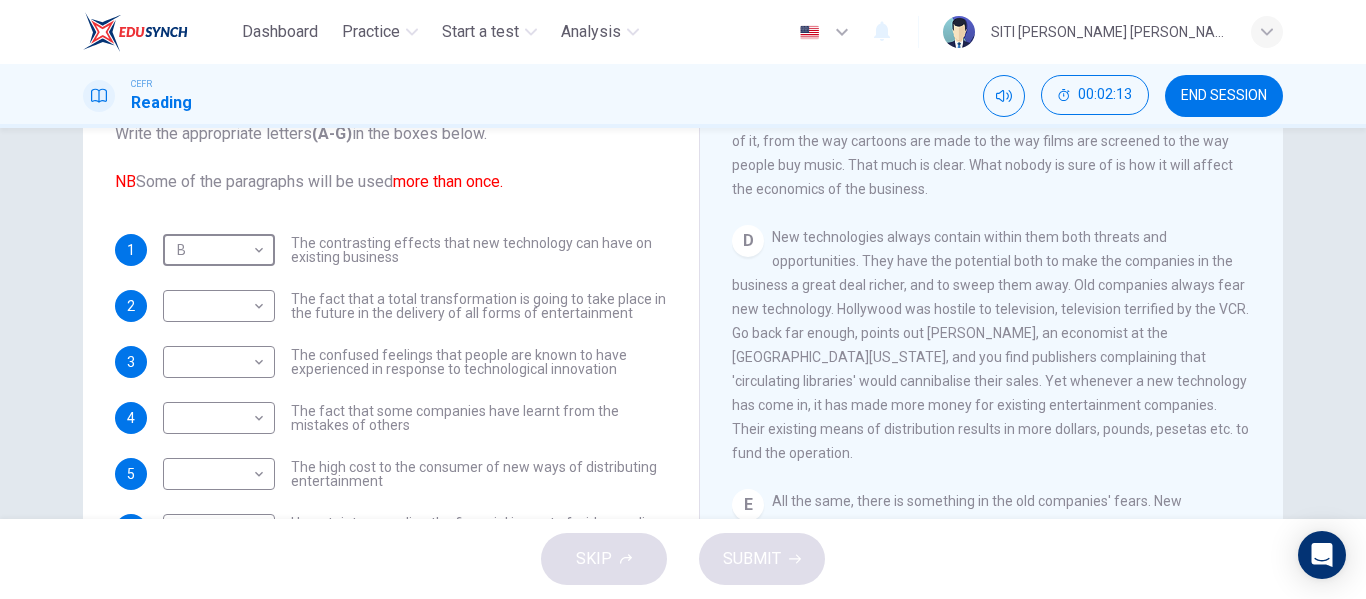 scroll, scrollTop: 164, scrollLeft: 0, axis: vertical 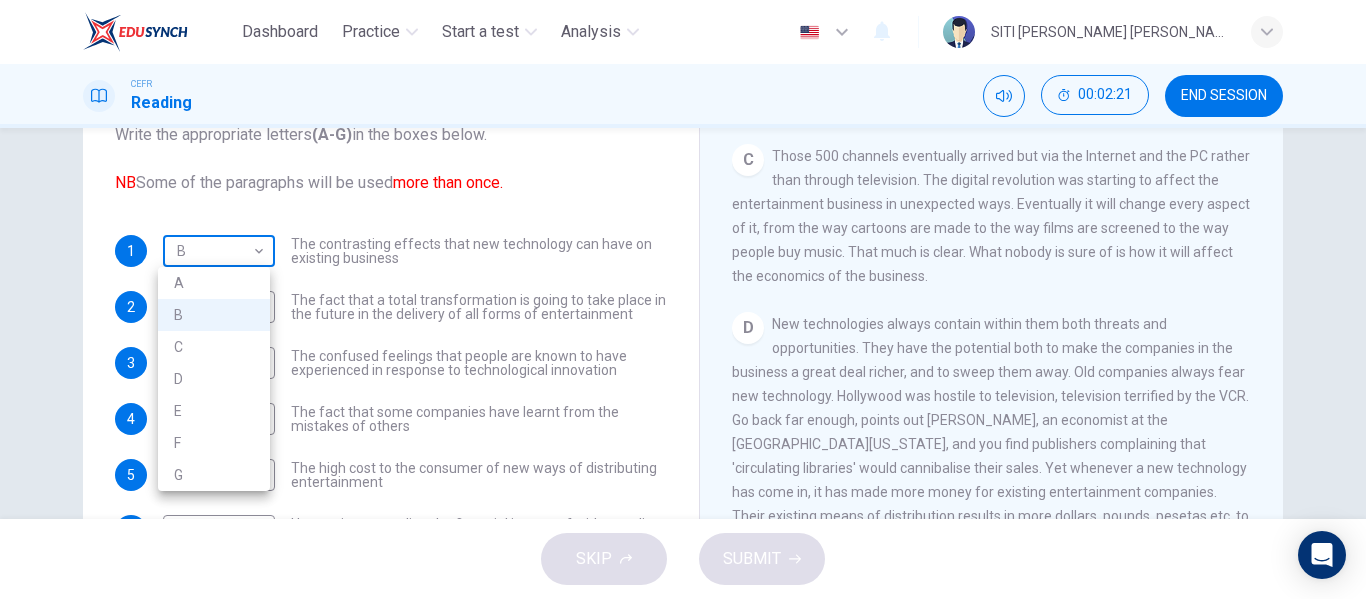 click on "Dashboard Practice Start a test Analysis English en ​ SITI HAJAR KHADIJAH BINTI OTHMAN CEFR Reading 00:02:21 END SESSION Questions 1 - 8 The Reading Passage has 7 paragraphs  A-G .
Which paragraph mentions the following?
Write the appropriate letters  (A-G)  in the boxes below.
NB  Some of the paragraphs will be used  more than once. 1 B B ​ The contrasting effects that new technology can have on existing business 2 ​ ​ The fact that a total transformation is going to take place in the future in the delivery of all forms of entertainment 3 ​ ​ The confused feelings that people are known to have experienced in response to technological innovation 4 ​ ​ The fact that some companies have learnt from the mistakes of others 5 ​ ​ The high cost to the consumer of new ways of distributing entertainment 6 ​ ​ Uncertainty regarding the financial impact of wider media access 7 ​ ​ The fact that some companies were the victims of strict government policy 8 ​ ​ Wheel of Fortune A B C D" at bounding box center [683, 299] 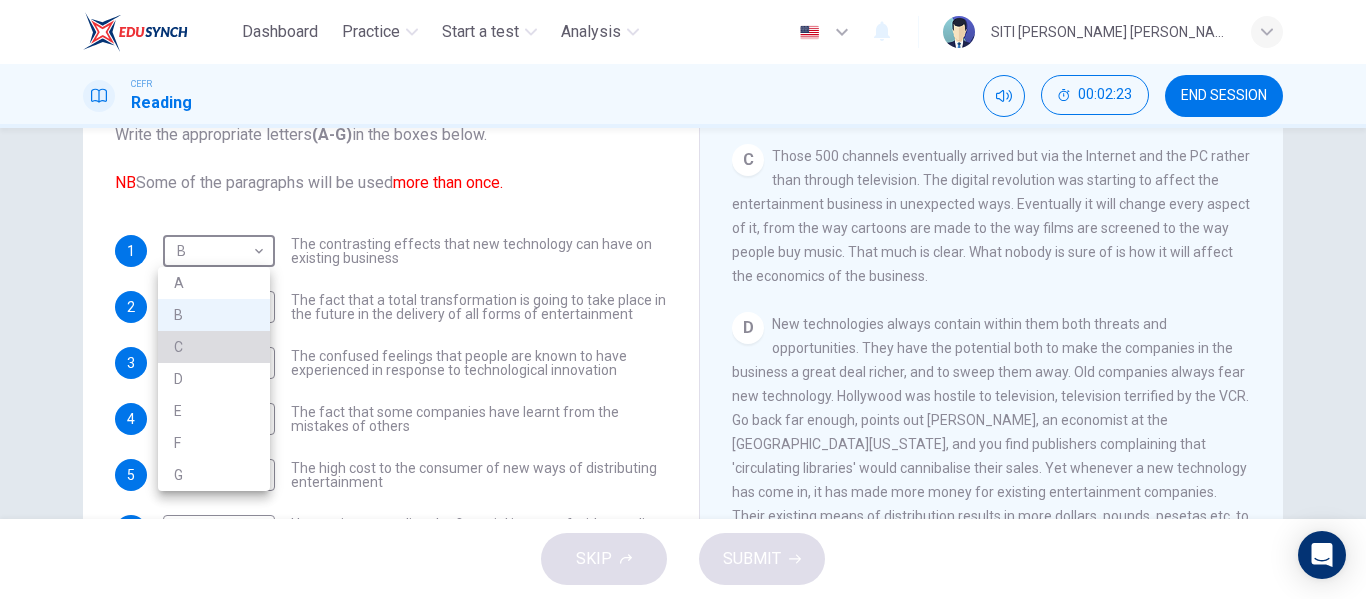 click on "C" at bounding box center (214, 347) 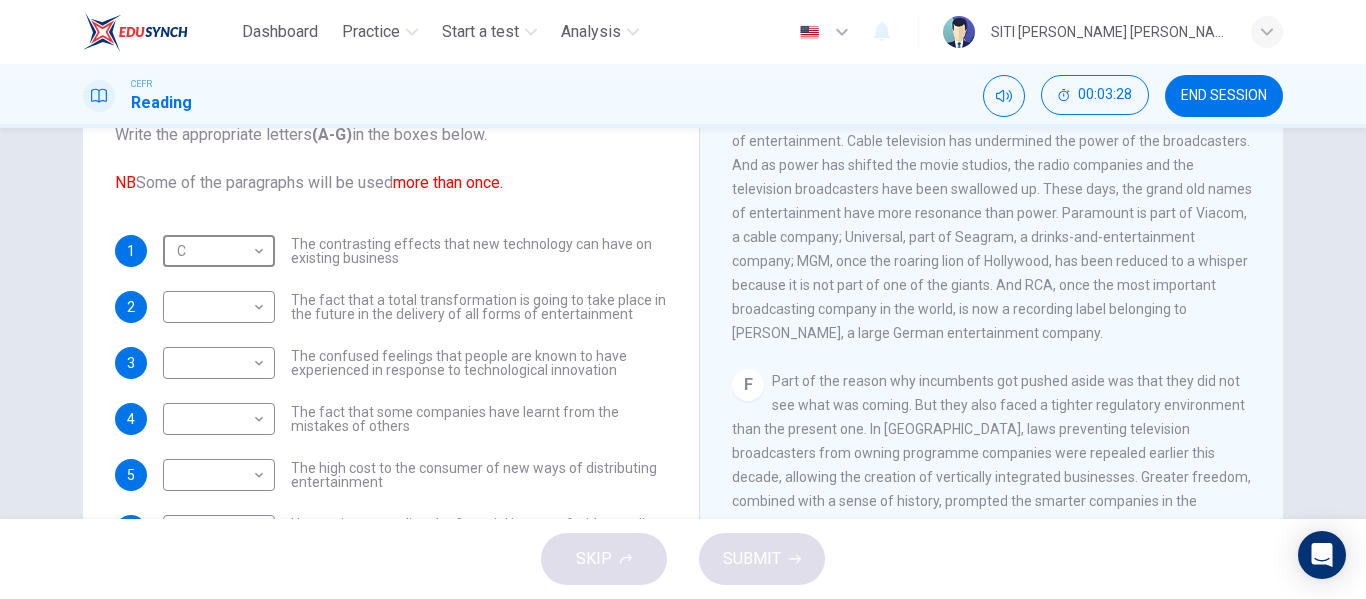 scroll, scrollTop: 1225, scrollLeft: 0, axis: vertical 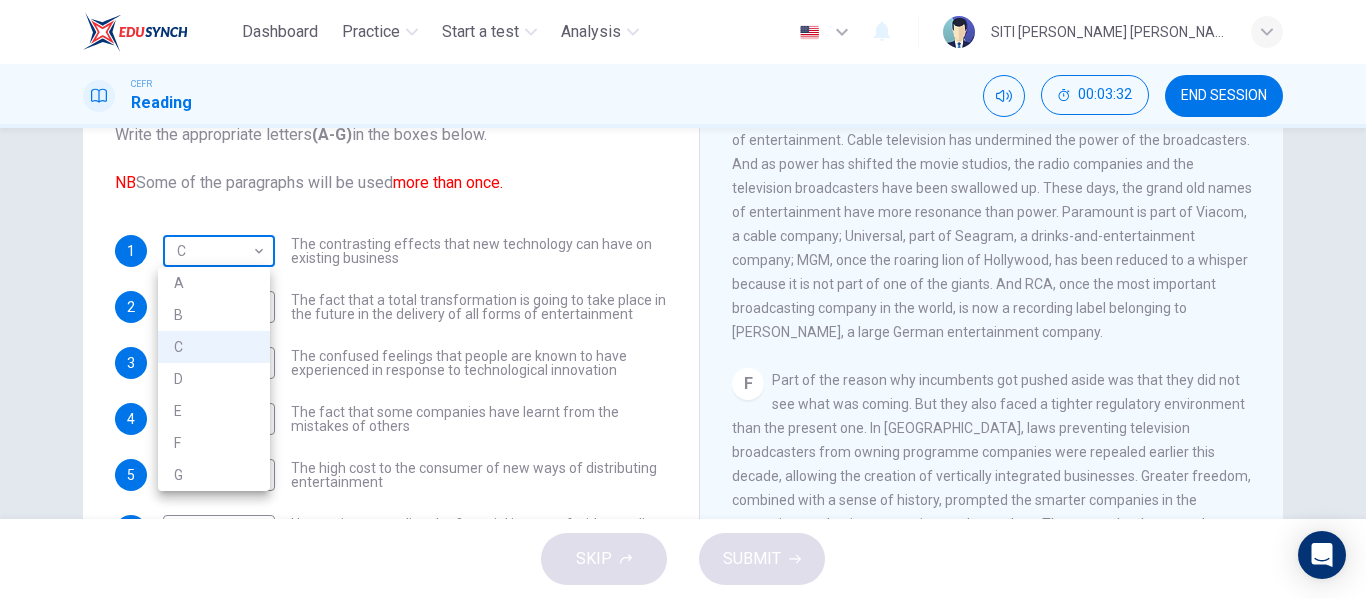 click on "Dashboard Practice Start a test Analysis English en ​ SITI HAJAR KHADIJAH BINTI OTHMAN CEFR Reading 00:03:32 END SESSION Questions 1 - 8 The Reading Passage has 7 paragraphs  A-G .
Which paragraph mentions the following?
Write the appropriate letters  (A-G)  in the boxes below.
NB  Some of the paragraphs will be used  more than once. 1 C C ​ The contrasting effects that new technology can have on existing business 2 ​ ​ The fact that a total transformation is going to take place in the future in the delivery of all forms of entertainment 3 ​ ​ The confused feelings that people are known to have experienced in response to technological innovation 4 ​ ​ The fact that some companies have learnt from the mistakes of others 5 ​ ​ The high cost to the consumer of new ways of distributing entertainment 6 ​ ​ Uncertainty regarding the financial impact of wider media access 7 ​ ​ The fact that some companies were the victims of strict government policy 8 ​ ​ Wheel of Fortune A B C D" at bounding box center (683, 299) 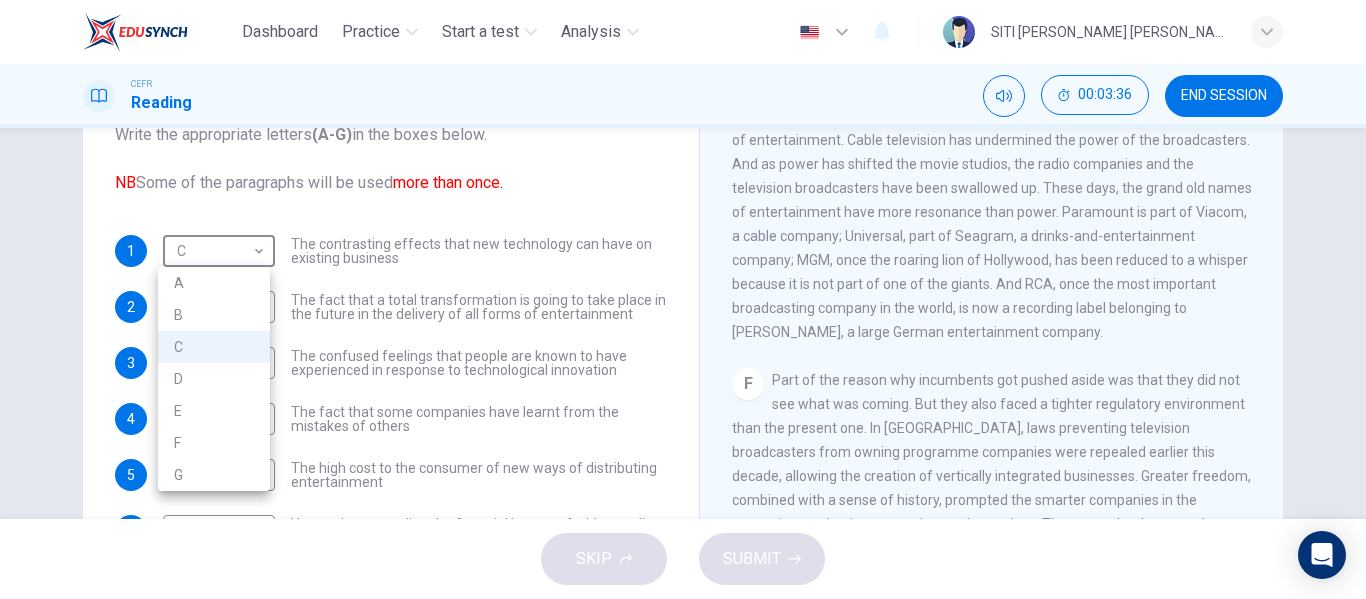 click at bounding box center (683, 299) 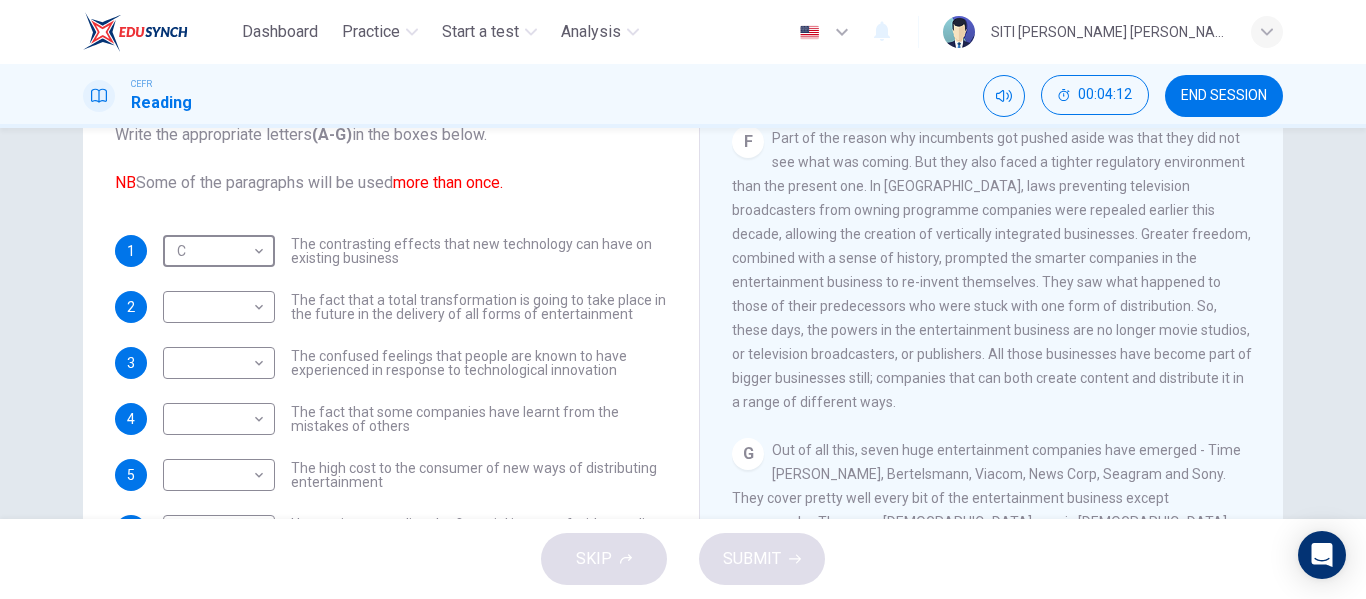 scroll, scrollTop: 1468, scrollLeft: 0, axis: vertical 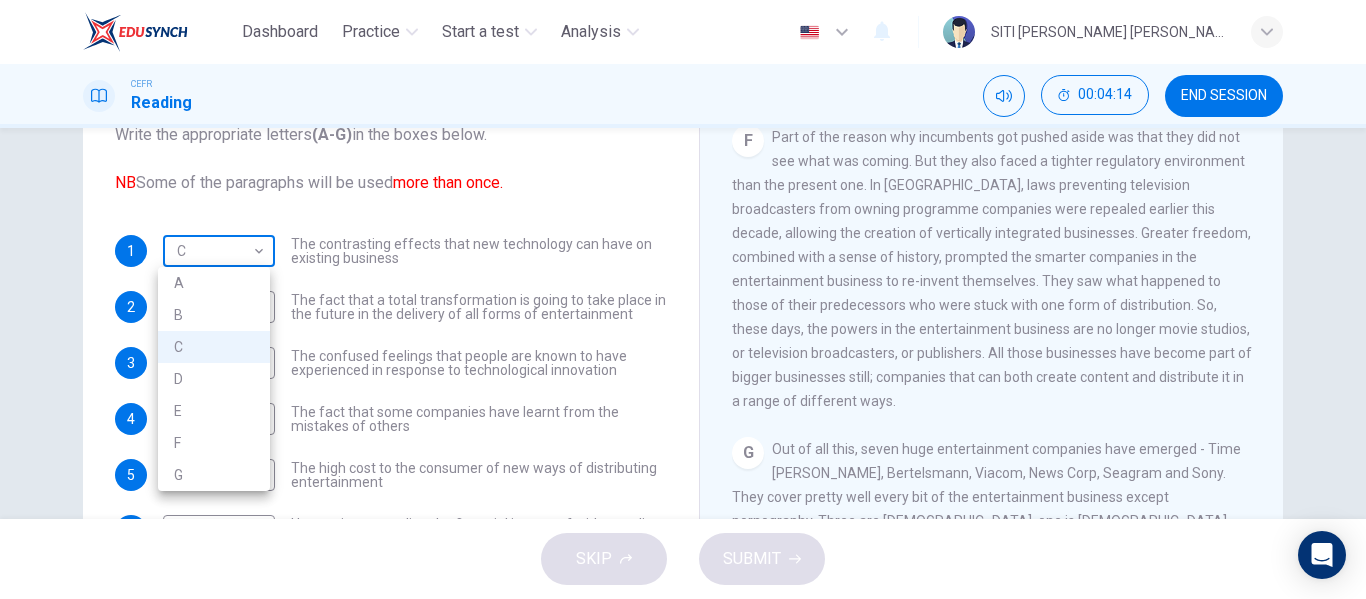 click on "Dashboard Practice Start a test Analysis English en ​ SITI HAJAR KHADIJAH BINTI OTHMAN CEFR Reading 00:04:14 END SESSION Questions 1 - 8 The Reading Passage has 7 paragraphs  A-G .
Which paragraph mentions the following?
Write the appropriate letters  (A-G)  in the boxes below.
NB  Some of the paragraphs will be used  more than once. 1 C C ​ The contrasting effects that new technology can have on existing business 2 ​ ​ The fact that a total transformation is going to take place in the future in the delivery of all forms of entertainment 3 ​ ​ The confused feelings that people are known to have experienced in response to technological innovation 4 ​ ​ The fact that some companies have learnt from the mistakes of others 5 ​ ​ The high cost to the consumer of new ways of distributing entertainment 6 ​ ​ Uncertainty regarding the financial impact of wider media access 7 ​ ​ The fact that some companies were the victims of strict government policy 8 ​ ​ Wheel of Fortune A B C D" at bounding box center (683, 299) 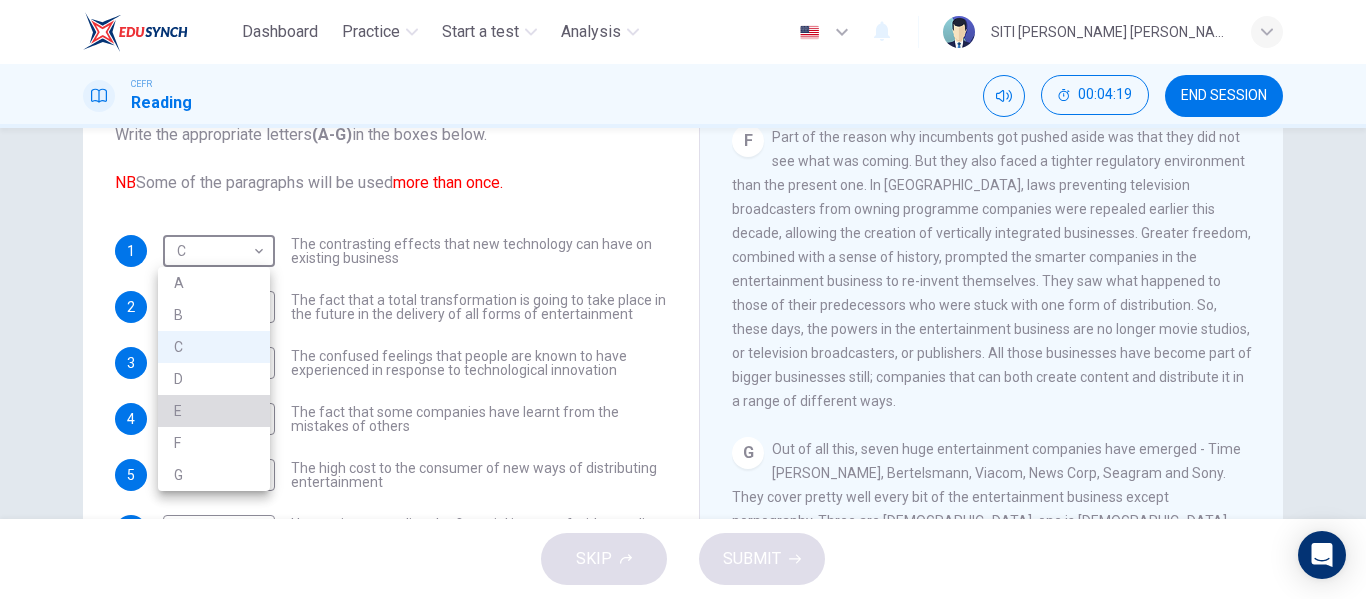 click on "E" at bounding box center [214, 411] 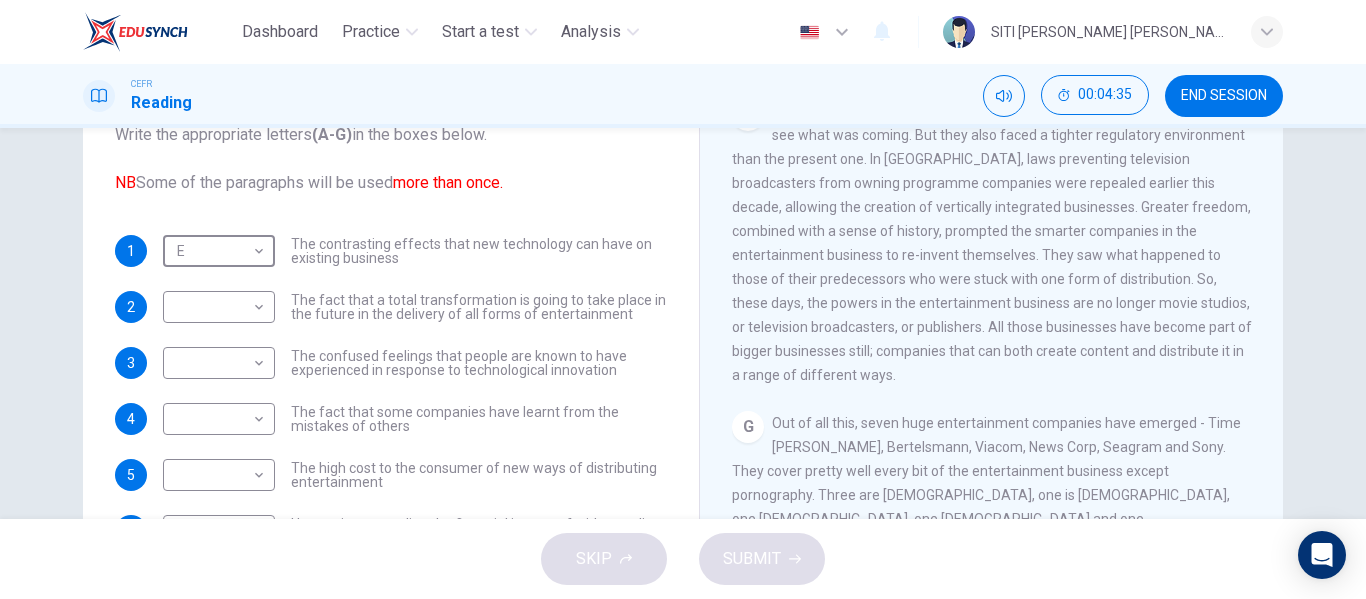 scroll, scrollTop: 1532, scrollLeft: 0, axis: vertical 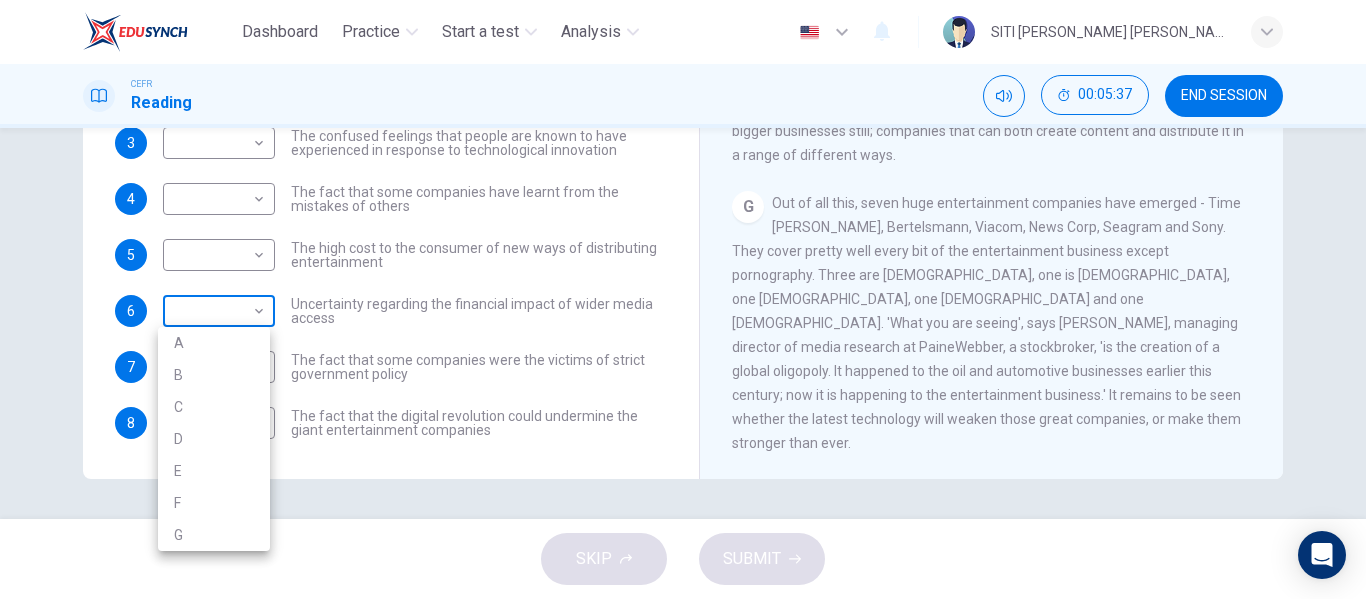 click on "Dashboard Practice Start a test Analysis English en ​ SITI HAJAR KHADIJAH BINTI OTHMAN CEFR Reading 00:05:37 END SESSION Questions 1 - 8 The Reading Passage has 7 paragraphs  A-G .
Which paragraph mentions the following?
Write the appropriate letters  (A-G)  in the boxes below.
NB  Some of the paragraphs will be used  more than once. 1 E E ​ The contrasting effects that new technology can have on existing business 2 ​ ​ The fact that a total transformation is going to take place in the future in the delivery of all forms of entertainment 3 ​ ​ The confused feelings that people are known to have experienced in response to technological innovation 4 ​ ​ The fact that some companies have learnt from the mistakes of others 5 ​ ​ The high cost to the consumer of new ways of distributing entertainment 6 ​ ​ Uncertainty regarding the financial impact of wider media access 7 ​ ​ The fact that some companies were the victims of strict government policy 8 ​ ​ Wheel of Fortune A B C D" at bounding box center (683, 299) 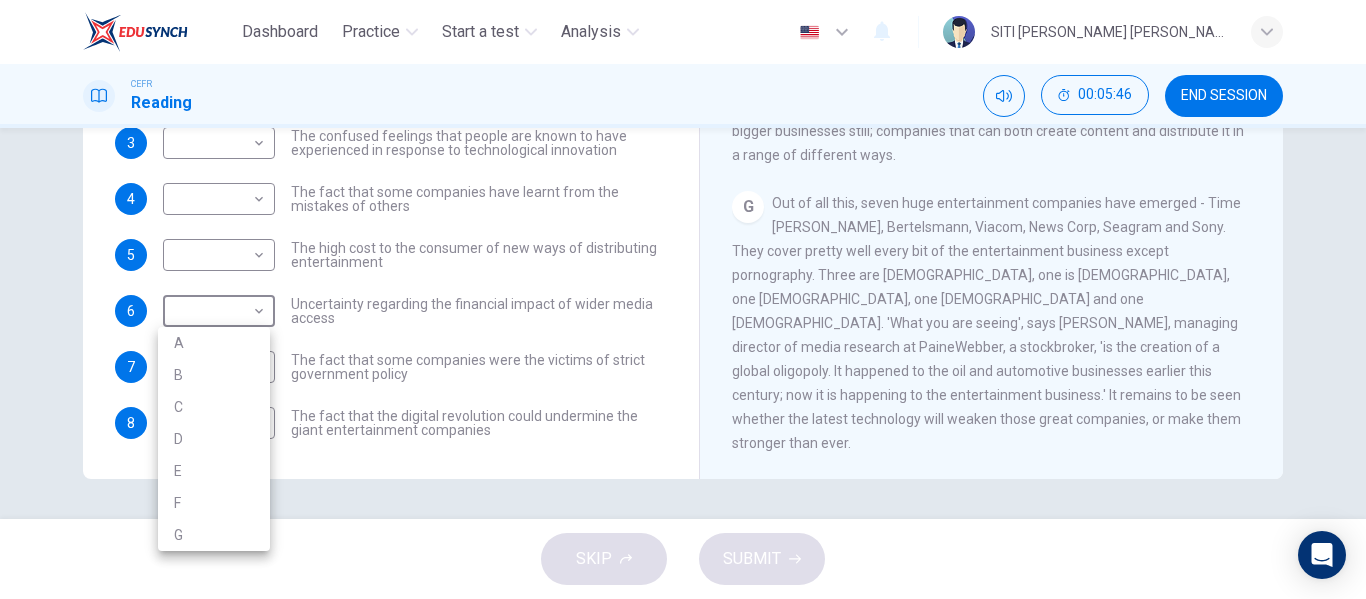 drag, startPoint x: 1362, startPoint y: 356, endPoint x: 1353, endPoint y: 299, distance: 57.706154 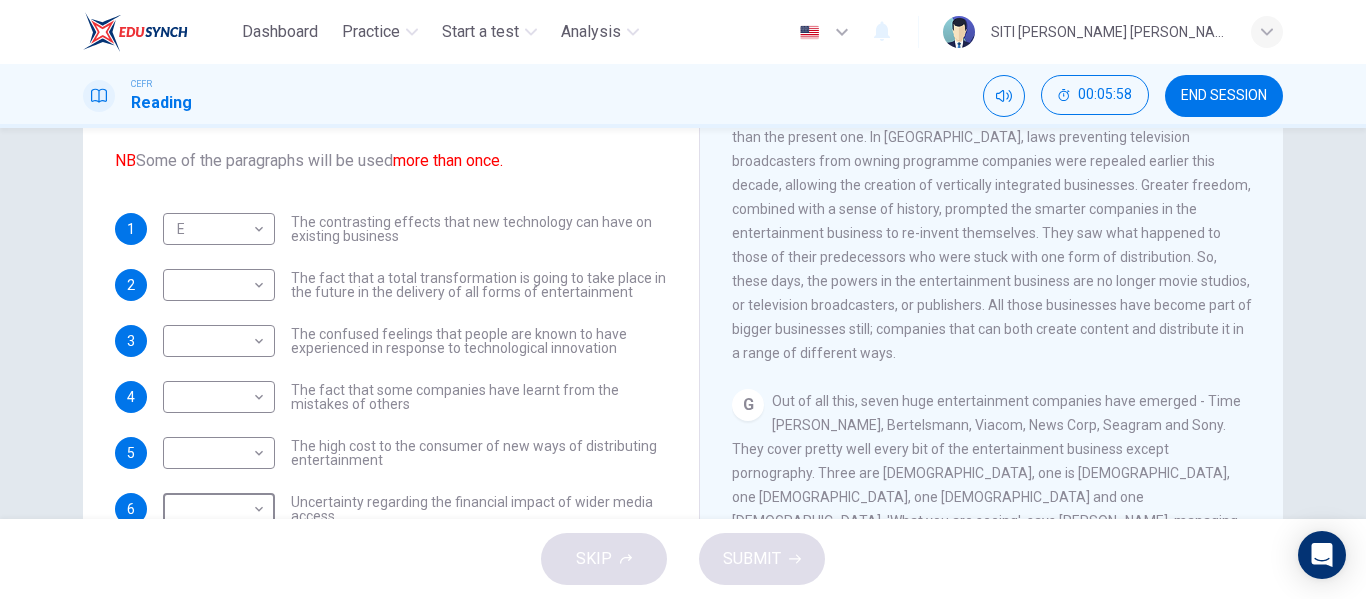 scroll, scrollTop: 188, scrollLeft: 0, axis: vertical 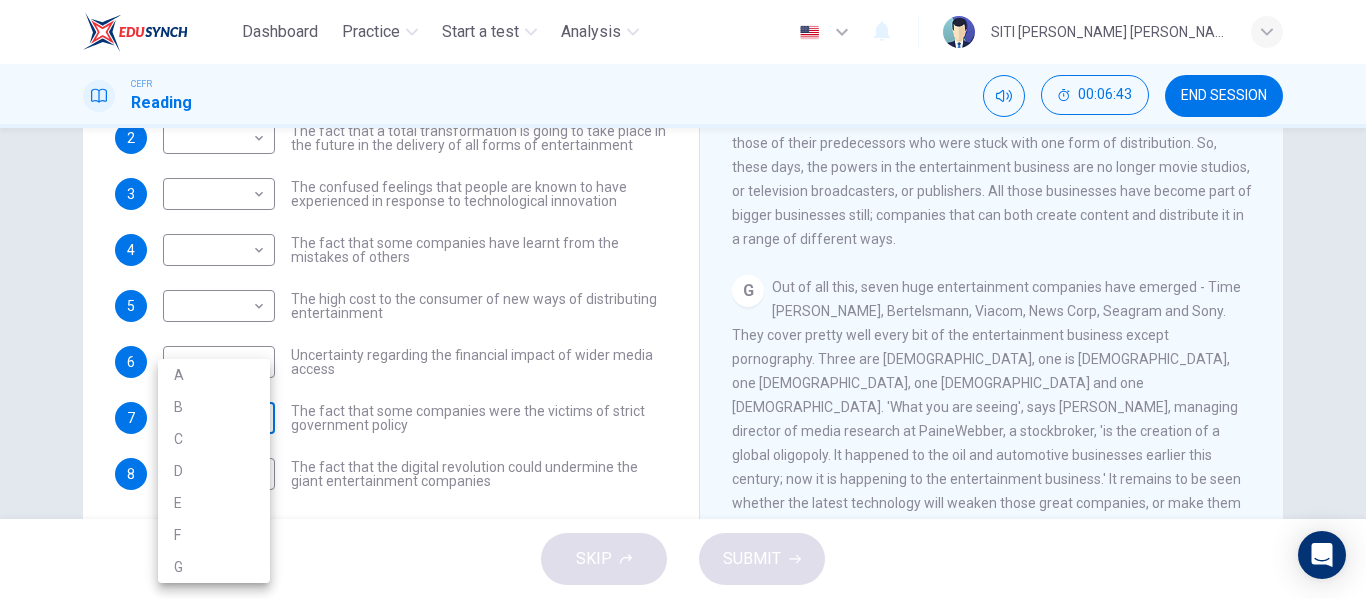 click on "Dashboard Practice Start a test Analysis English en ​ SITI HAJAR KHADIJAH BINTI OTHMAN CEFR Reading 00:06:43 END SESSION Questions 1 - 8 The Reading Passage has 7 paragraphs  A-G .
Which paragraph mentions the following?
Write the appropriate letters  (A-G)  in the boxes below.
NB  Some of the paragraphs will be used  more than once. 1 E E ​ The contrasting effects that new technology can have on existing business 2 ​ ​ The fact that a total transformation is going to take place in the future in the delivery of all forms of entertainment 3 ​ ​ The confused feelings that people are known to have experienced in response to technological innovation 4 ​ ​ The fact that some companies have learnt from the mistakes of others 5 ​ ​ The high cost to the consumer of new ways of distributing entertainment 6 ​ ​ Uncertainty regarding the financial impact of wider media access 7 ​ ​ The fact that some companies were the victims of strict government policy 8 ​ ​ Wheel of Fortune A B C D" at bounding box center (683, 299) 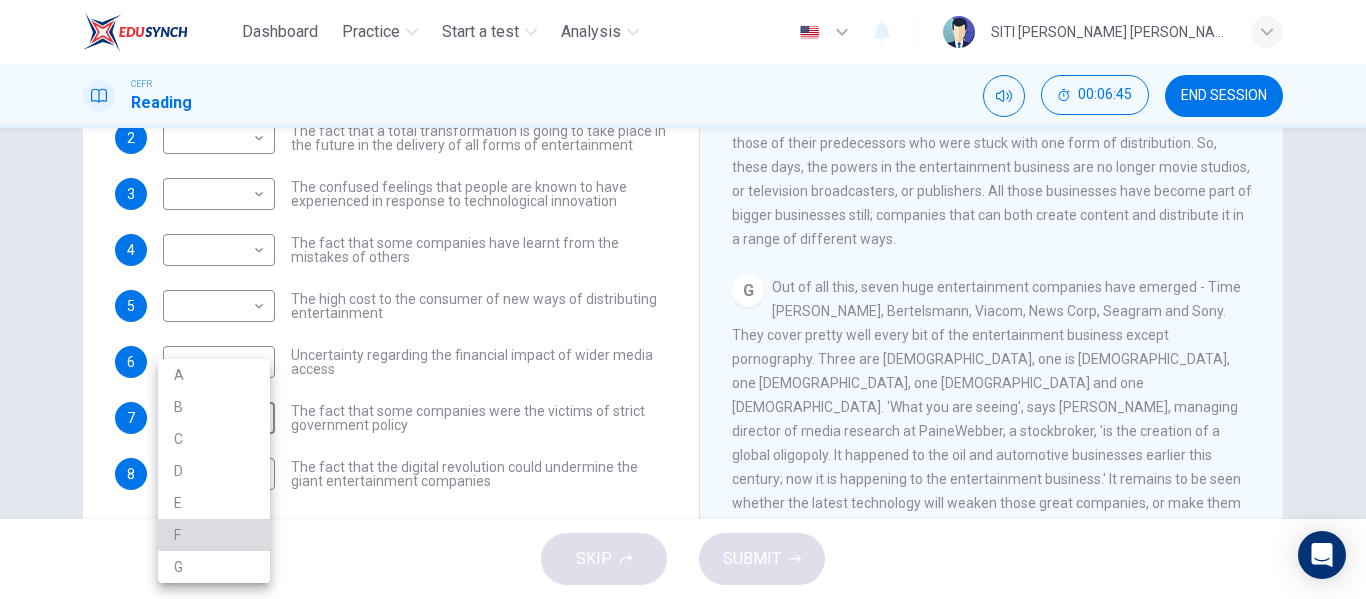 click on "F" at bounding box center (214, 535) 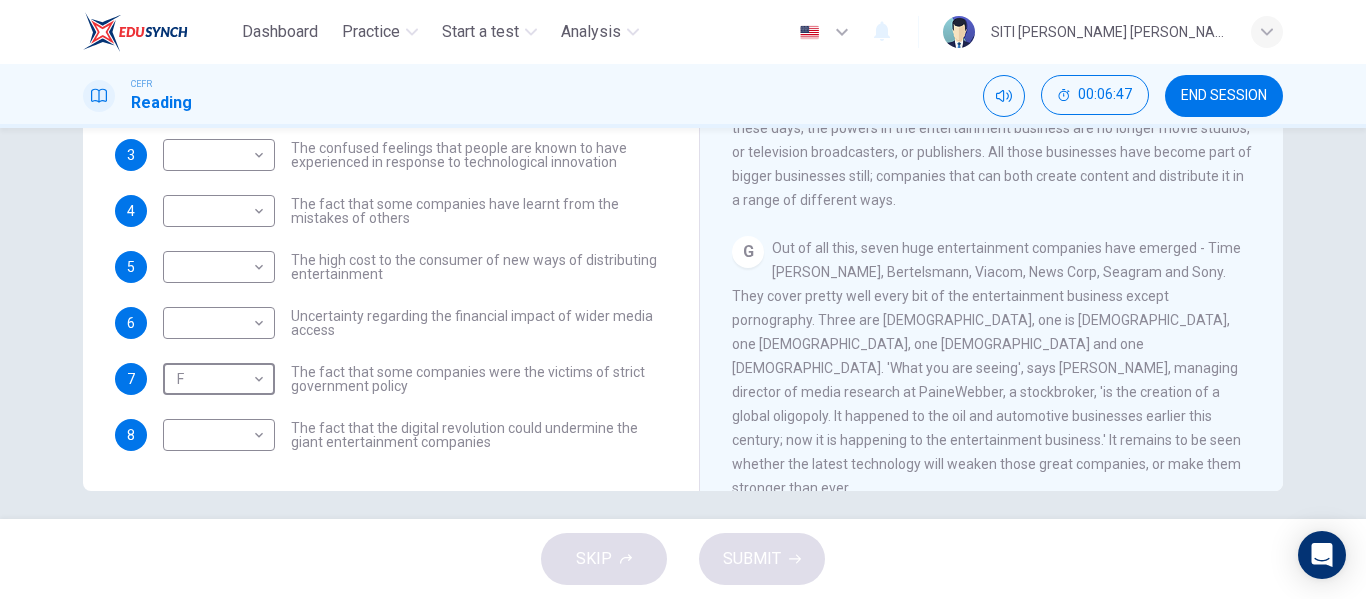 scroll, scrollTop: 373, scrollLeft: 0, axis: vertical 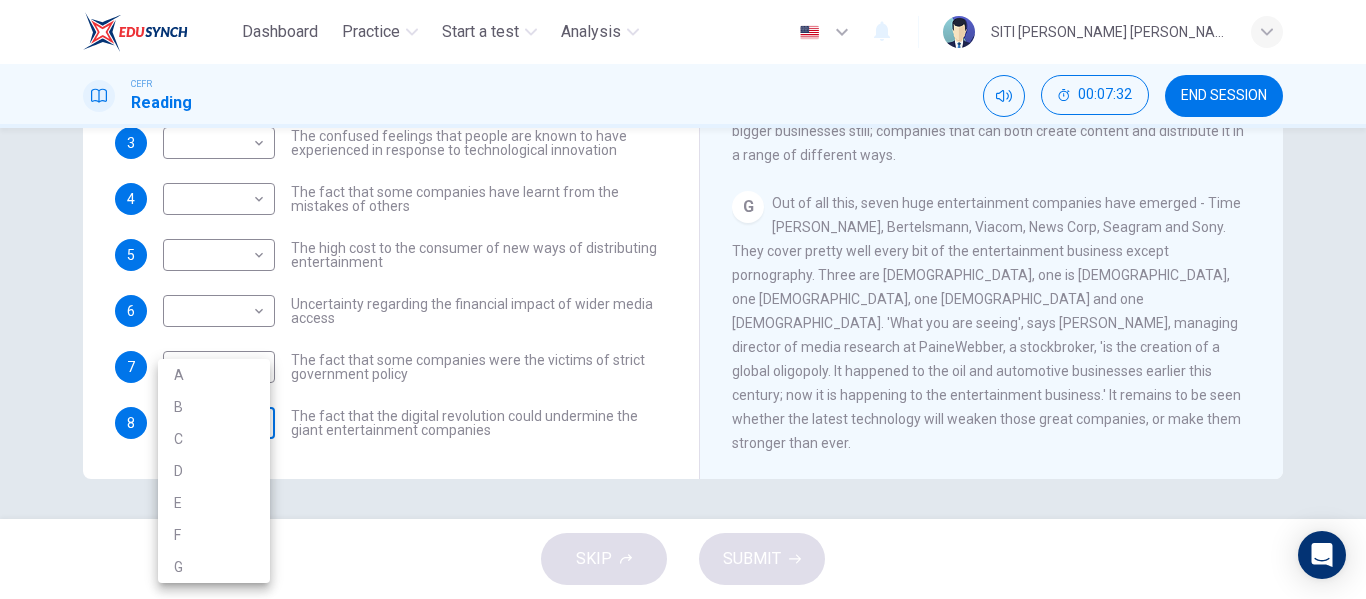 click on "Dashboard Practice Start a test Analysis English en ​ SITI HAJAR KHADIJAH BINTI OTHMAN CEFR Reading 00:07:32 END SESSION Questions 1 - 8 The Reading Passage has 7 paragraphs  A-G .
Which paragraph mentions the following?
Write the appropriate letters  (A-G)  in the boxes below.
NB  Some of the paragraphs will be used  more than once. 1 E E ​ The contrasting effects that new technology can have on existing business 2 ​ ​ The fact that a total transformation is going to take place in the future in the delivery of all forms of entertainment 3 ​ ​ The confused feelings that people are known to have experienced in response to technological innovation 4 ​ ​ The fact that some companies have learnt from the mistakes of others 5 ​ ​ The high cost to the consumer of new ways of distributing entertainment 6 ​ ​ Uncertainty regarding the financial impact of wider media access 7 F F ​ The fact that some companies were the victims of strict government policy 8 ​ ​ Wheel of Fortune A B C D" at bounding box center (683, 299) 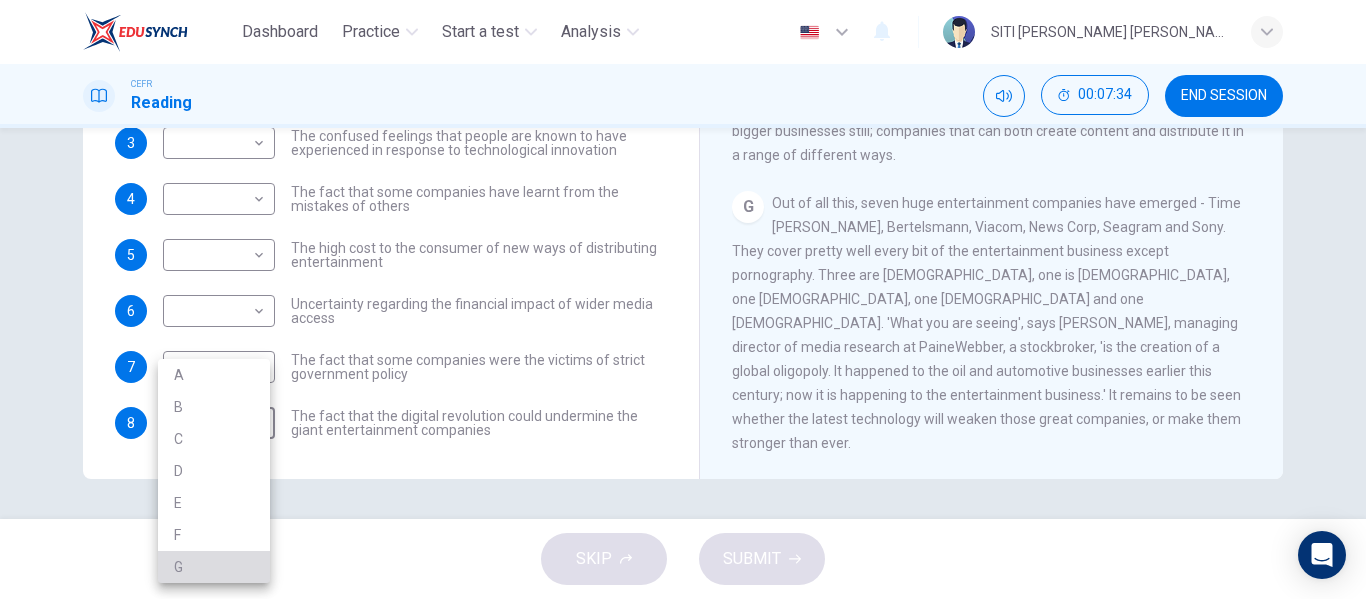 click on "G" at bounding box center [214, 567] 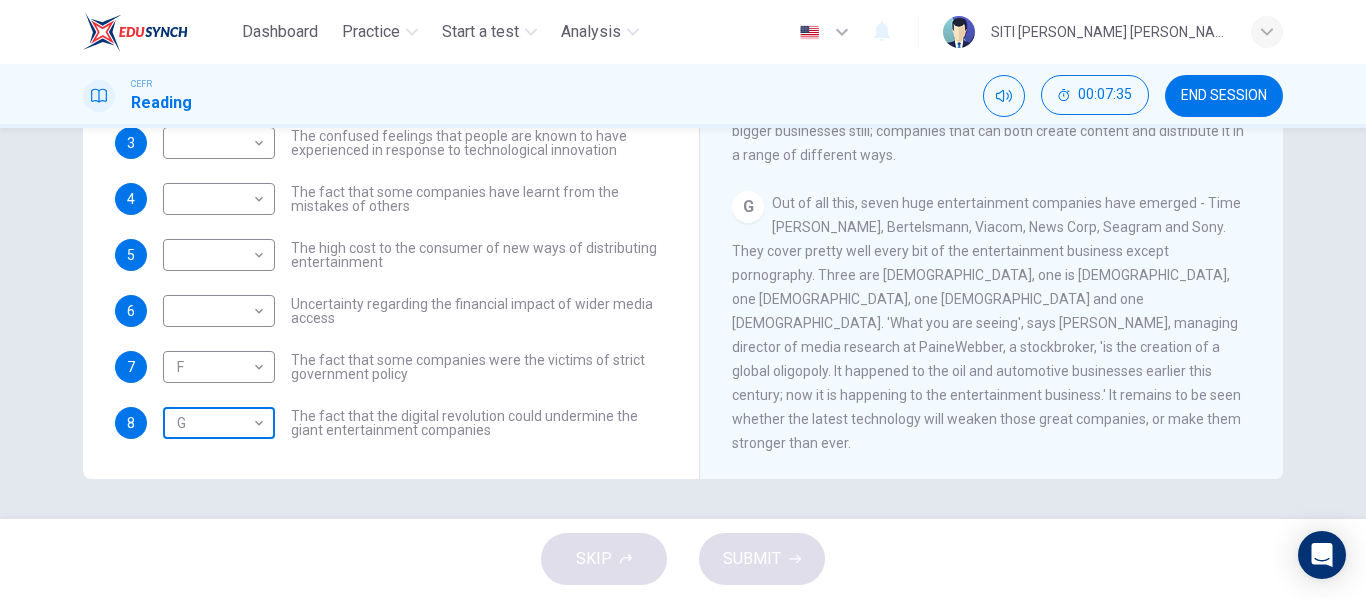 scroll, scrollTop: 0, scrollLeft: 0, axis: both 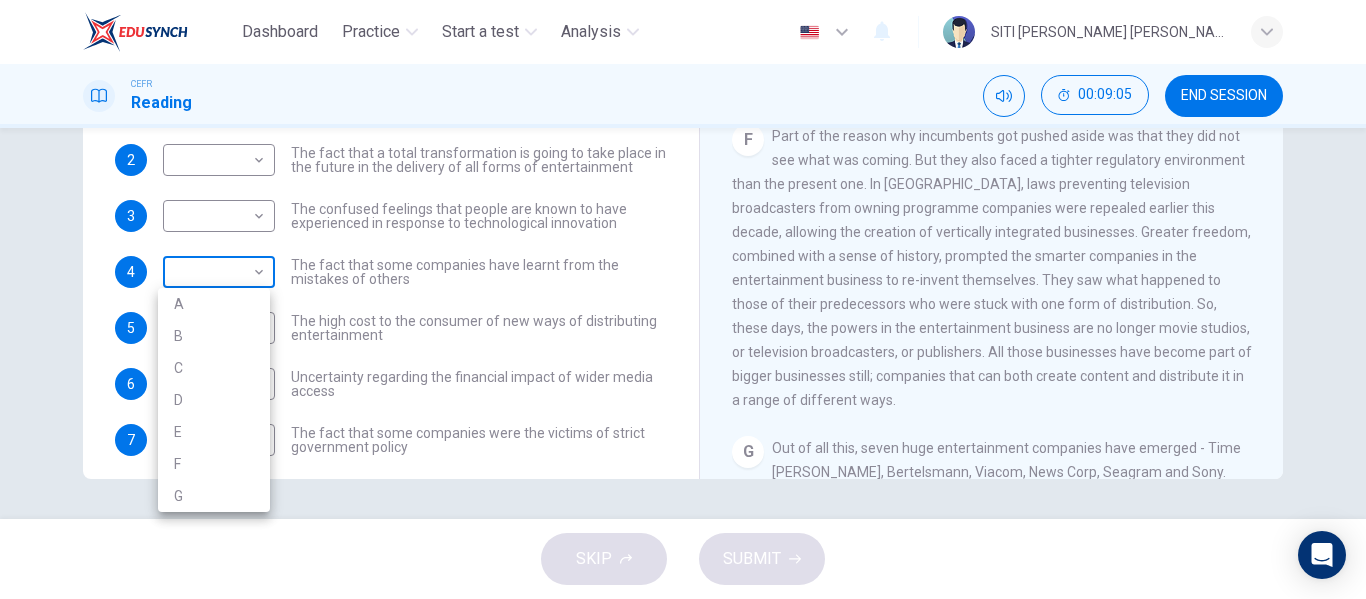 click on "Dashboard Practice Start a test Analysis English en ​ SITI HAJAR KHADIJAH BINTI OTHMAN CEFR Reading 00:09:05 END SESSION Questions 1 - 8 The Reading Passage has 7 paragraphs  A-G .
Which paragraph mentions the following?
Write the appropriate letters  (A-G)  in the boxes below.
NB  Some of the paragraphs will be used  more than once. 1 E E ​ The contrasting effects that new technology can have on existing business 2 ​ ​ The fact that a total transformation is going to take place in the future in the delivery of all forms of entertainment 3 ​ ​ The confused feelings that people are known to have experienced in response to technological innovation 4 ​ ​ The fact that some companies have learnt from the mistakes of others 5 ​ ​ The high cost to the consumer of new ways of distributing entertainment 6 ​ ​ Uncertainty regarding the financial impact of wider media access 7 F F ​ The fact that some companies were the victims of strict government policy 8 G G ​ Wheel of Fortune A B C D" at bounding box center [683, 299] 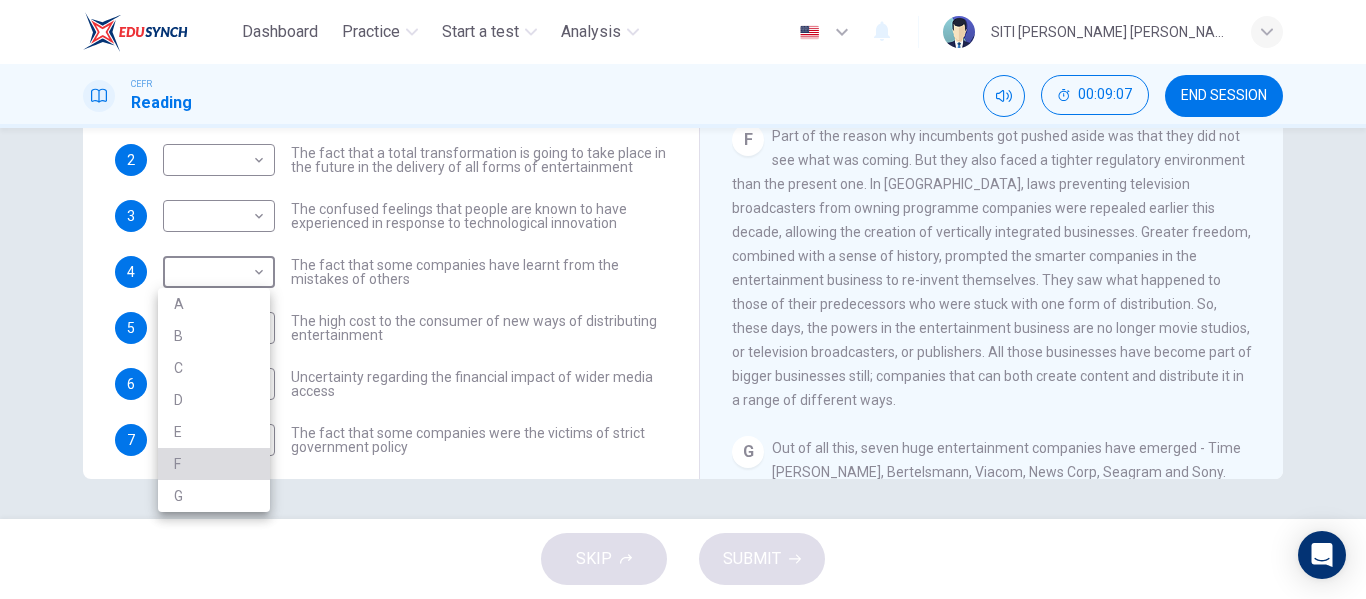 click on "F" at bounding box center [214, 464] 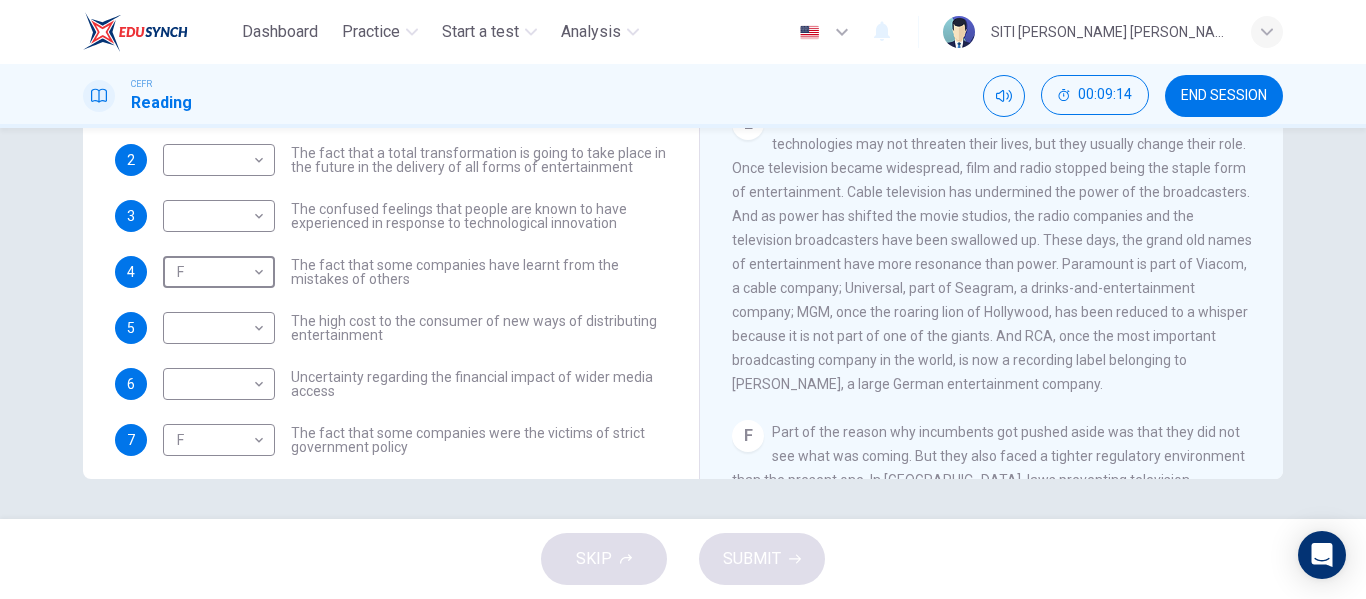 scroll, scrollTop: 951, scrollLeft: 0, axis: vertical 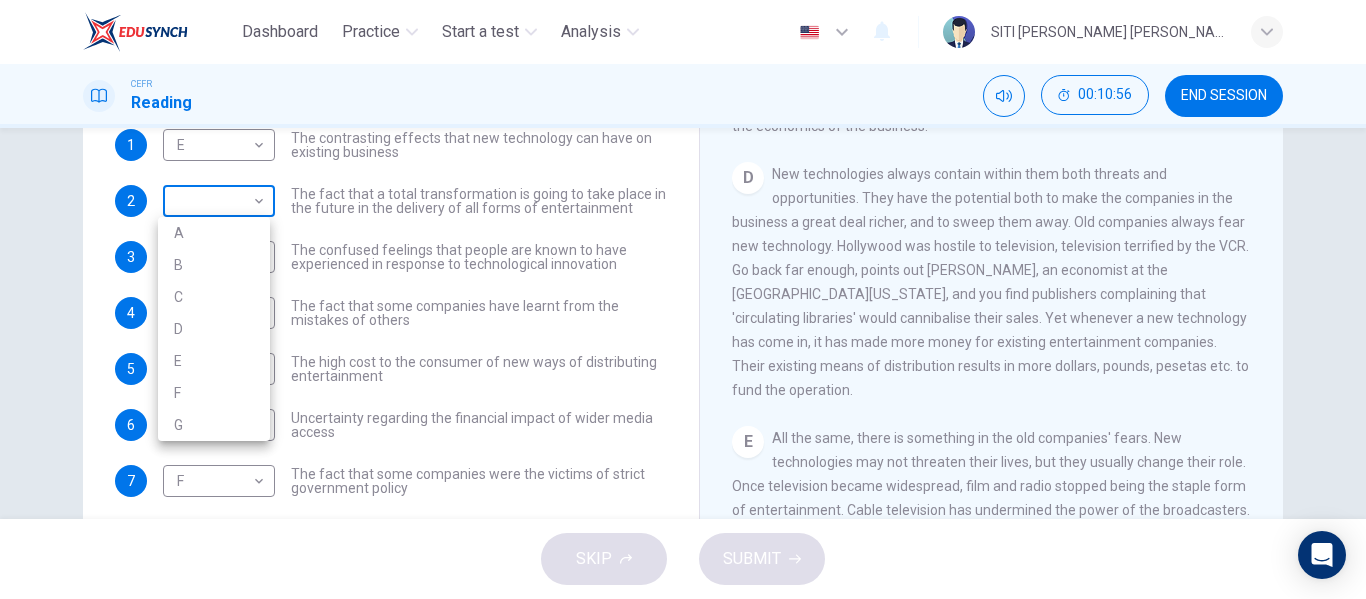 click on "Dashboard Practice Start a test Analysis English en ​ SITI HAJAR KHADIJAH BINTI OTHMAN CEFR Reading 00:10:56 END SESSION Questions 1 - 8 The Reading Passage has 7 paragraphs  A-G .
Which paragraph mentions the following?
Write the appropriate letters  (A-G)  in the boxes below.
NB  Some of the paragraphs will be used  more than once. 1 E E ​ The contrasting effects that new technology can have on existing business 2 ​ ​ The fact that a total transformation is going to take place in the future in the delivery of all forms of entertainment 3 ​ ​ The confused feelings that people are known to have experienced in response to technological innovation 4 F F ​ The fact that some companies have learnt from the mistakes of others 5 ​ ​ The high cost to the consumer of new ways of distributing entertainment 6 ​ ​ Uncertainty regarding the financial impact of wider media access 7 F F ​ The fact that some companies were the victims of strict government policy 8 G G ​ Wheel of Fortune A B C D" at bounding box center (683, 299) 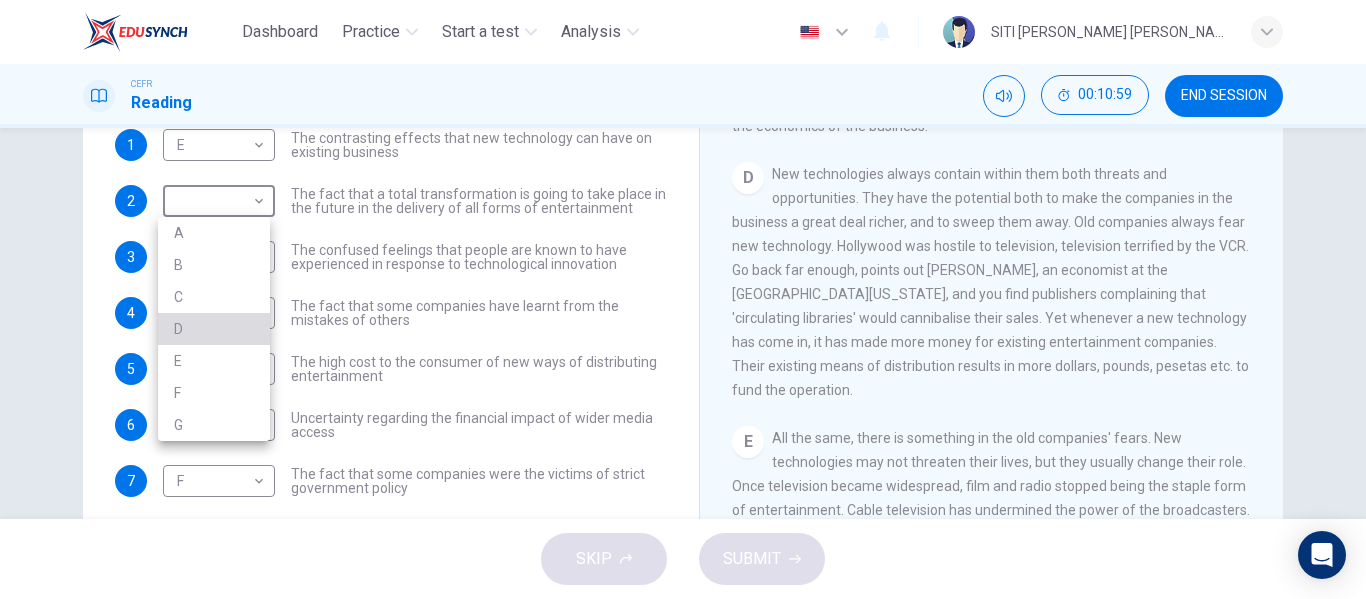 click on "D" at bounding box center (214, 329) 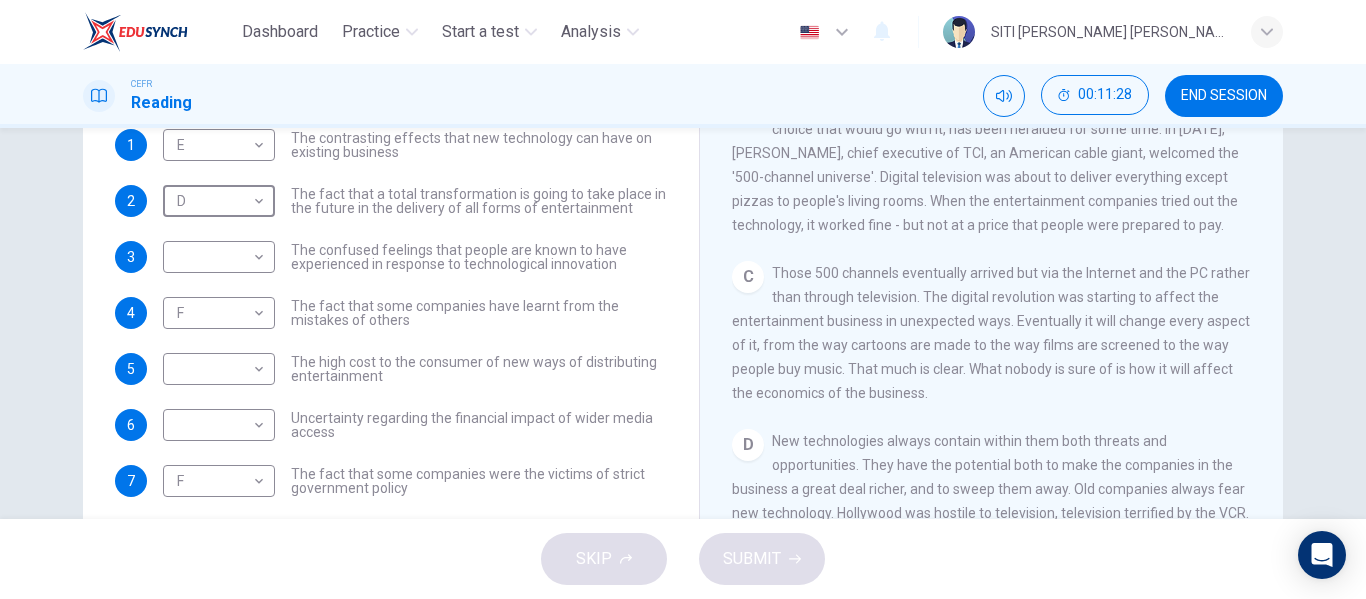 scroll, scrollTop: 418, scrollLeft: 0, axis: vertical 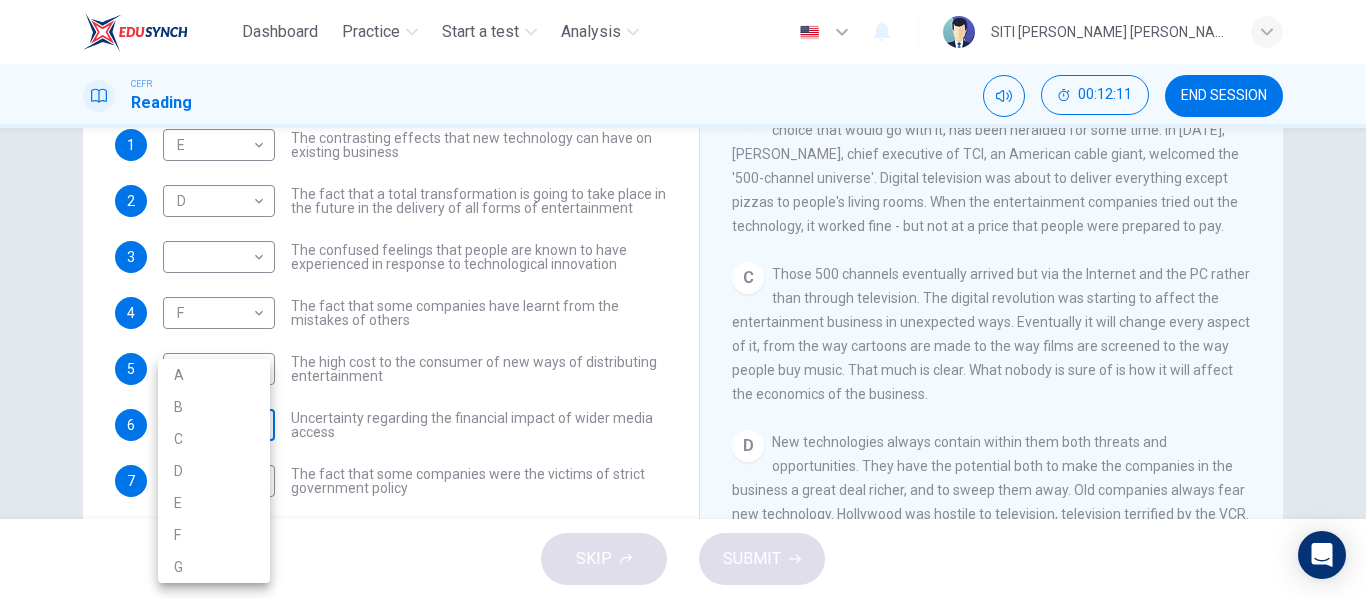 click on "Dashboard Practice Start a test Analysis English en ​ SITI HAJAR KHADIJAH BINTI OTHMAN CEFR Reading 00:12:11 END SESSION Questions 1 - 8 The Reading Passage has 7 paragraphs  A-G .
Which paragraph mentions the following?
Write the appropriate letters  (A-G)  in the boxes below.
NB  Some of the paragraphs will be used  more than once. 1 E E ​ The contrasting effects that new technology can have on existing business 2 D D ​ The fact that a total transformation is going to take place in the future in the delivery of all forms of entertainment 3 ​ ​ The confused feelings that people are known to have experienced in response to technological innovation 4 F F ​ The fact that some companies have learnt from the mistakes of others 5 ​ ​ The high cost to the consumer of new ways of distributing entertainment 6 ​ ​ Uncertainty regarding the financial impact of wider media access 7 F F ​ The fact that some companies were the victims of strict government policy 8 G G ​ Wheel of Fortune A B C D" at bounding box center [683, 299] 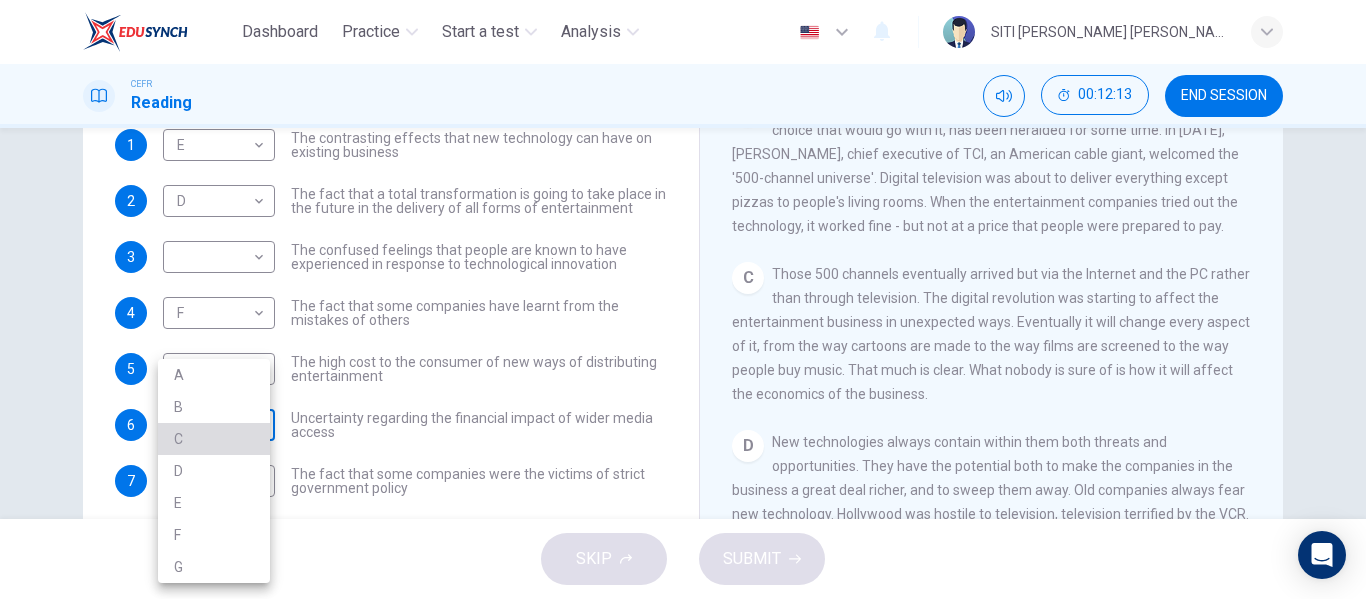 click on "C" at bounding box center [214, 439] 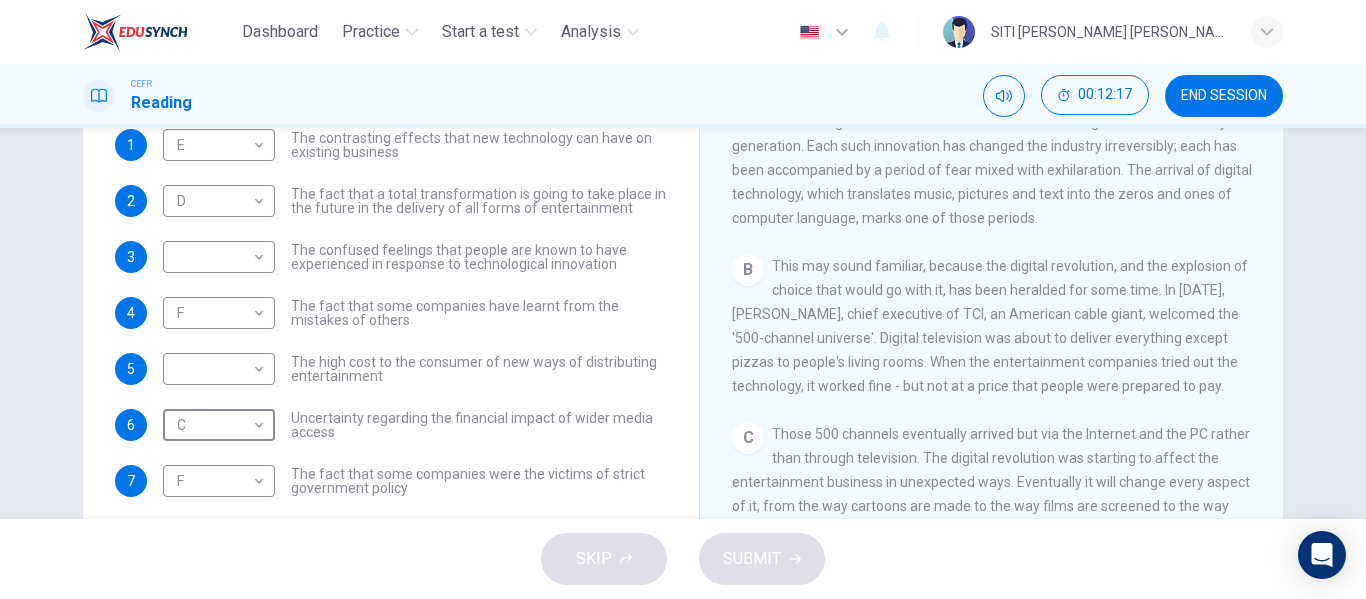 scroll, scrollTop: 256, scrollLeft: 0, axis: vertical 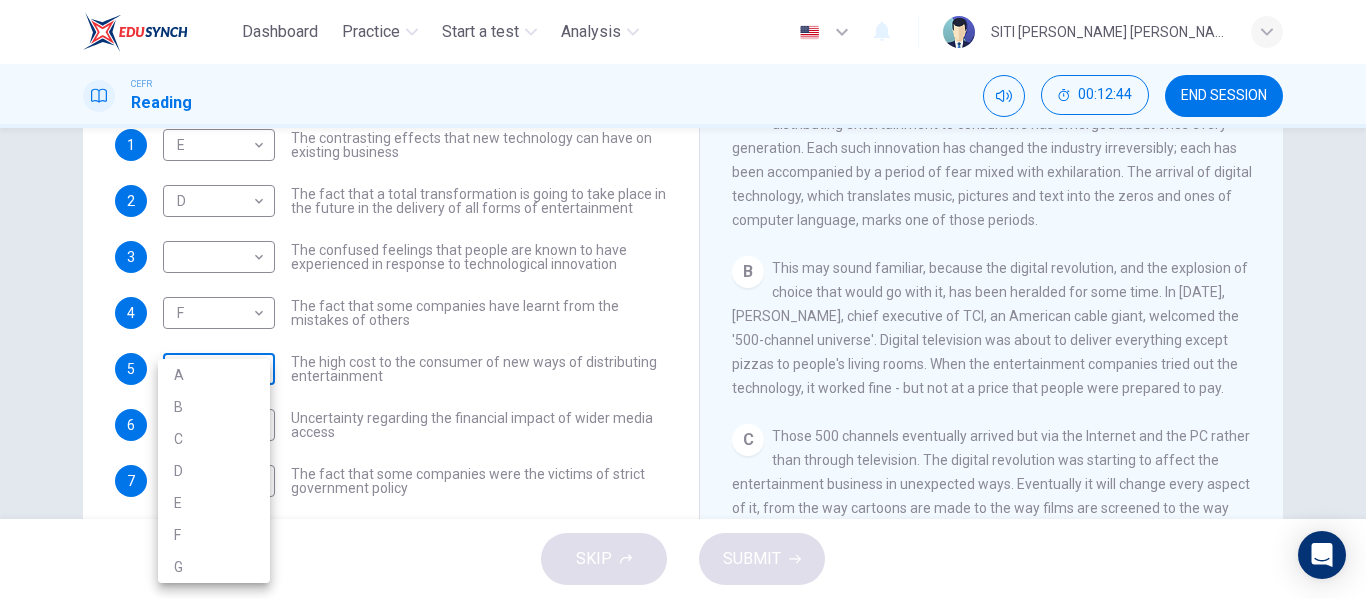 click on "Dashboard Practice Start a test Analysis English en ​ SITI HAJAR KHADIJAH BINTI OTHMAN CEFR Reading 00:12:44 END SESSION Questions 1 - 8 The Reading Passage has 7 paragraphs  A-G .
Which paragraph mentions the following?
Write the appropriate letters  (A-G)  in the boxes below.
NB  Some of the paragraphs will be used  more than once. 1 E E ​ The contrasting effects that new technology can have on existing business 2 D D ​ The fact that a total transformation is going to take place in the future in the delivery of all forms of entertainment 3 ​ ​ The confused feelings that people are known to have experienced in response to technological innovation 4 F F ​ The fact that some companies have learnt from the mistakes of others 5 ​ ​ The high cost to the consumer of new ways of distributing entertainment 6 C C ​ Uncertainty regarding the financial impact of wider media access 7 F F ​ The fact that some companies were the victims of strict government policy 8 G G ​ Wheel of Fortune A B C D" at bounding box center (683, 299) 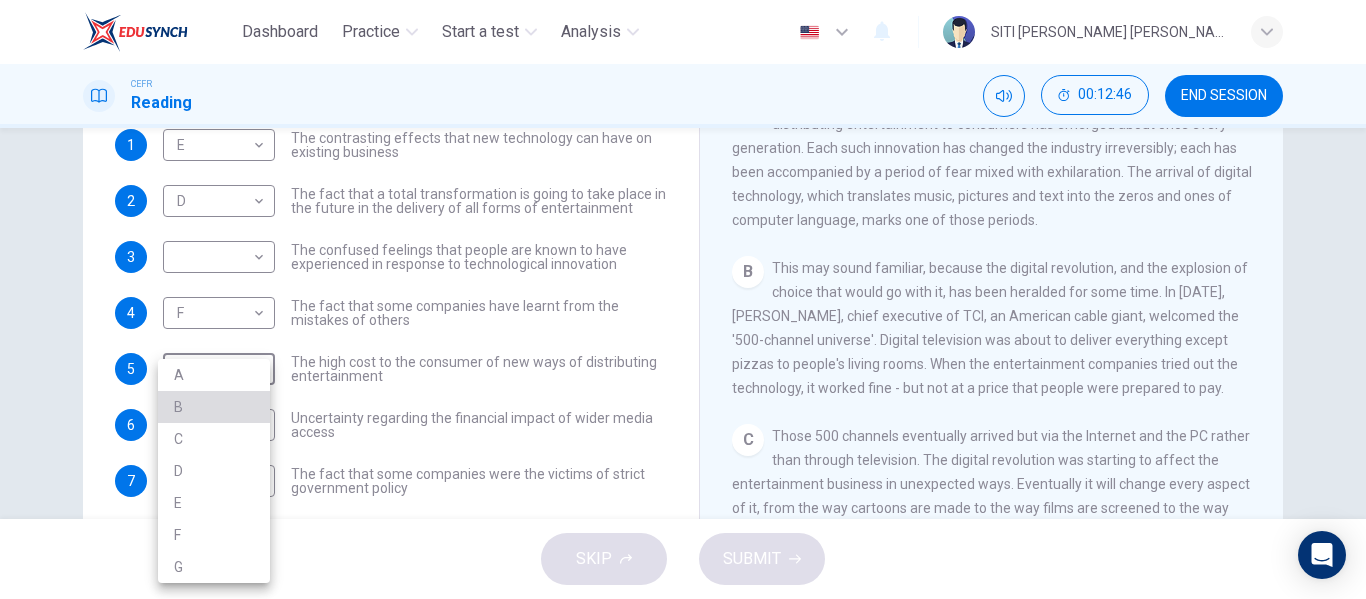 click on "B" at bounding box center (214, 407) 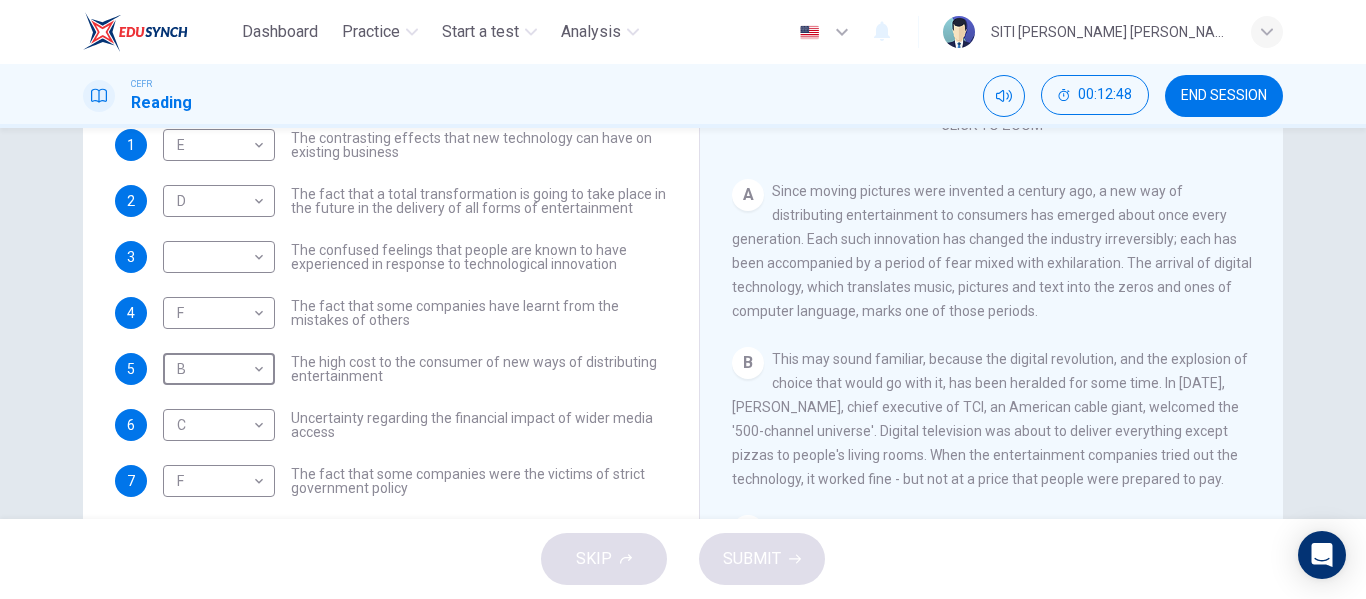 scroll, scrollTop: 163, scrollLeft: 0, axis: vertical 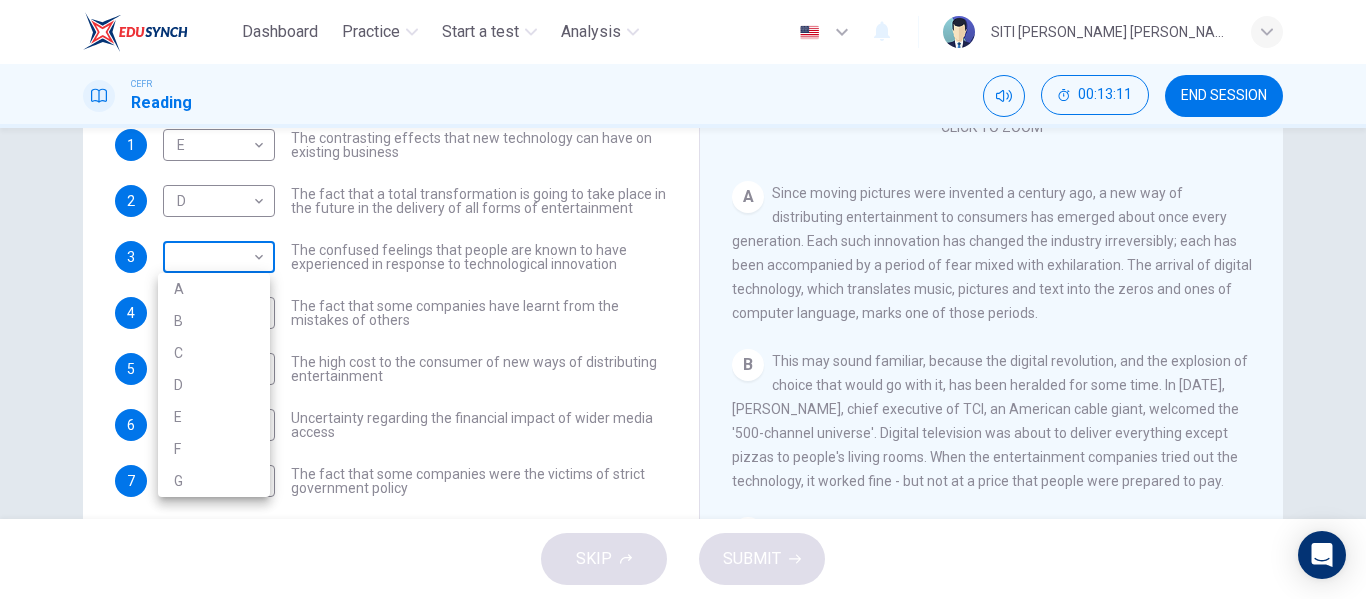click on "Dashboard Practice Start a test Analysis English en ​ SITI HAJAR KHADIJAH BINTI OTHMAN CEFR Reading 00:13:11 END SESSION Questions 1 - 8 The Reading Passage has 7 paragraphs  A-G .
Which paragraph mentions the following?
Write the appropriate letters  (A-G)  in the boxes below.
NB  Some of the paragraphs will be used  more than once. 1 E E ​ The contrasting effects that new technology can have on existing business 2 D D ​ The fact that a total transformation is going to take place in the future in the delivery of all forms of entertainment 3 ​ ​ The confused feelings that people are known to have experienced in response to technological innovation 4 F F ​ The fact that some companies have learnt from the mistakes of others 5 B B ​ The high cost to the consumer of new ways of distributing entertainment 6 C C ​ Uncertainty regarding the financial impact of wider media access 7 F F ​ The fact that some companies were the victims of strict government policy 8 G G ​ Wheel of Fortune A B C D" at bounding box center [683, 299] 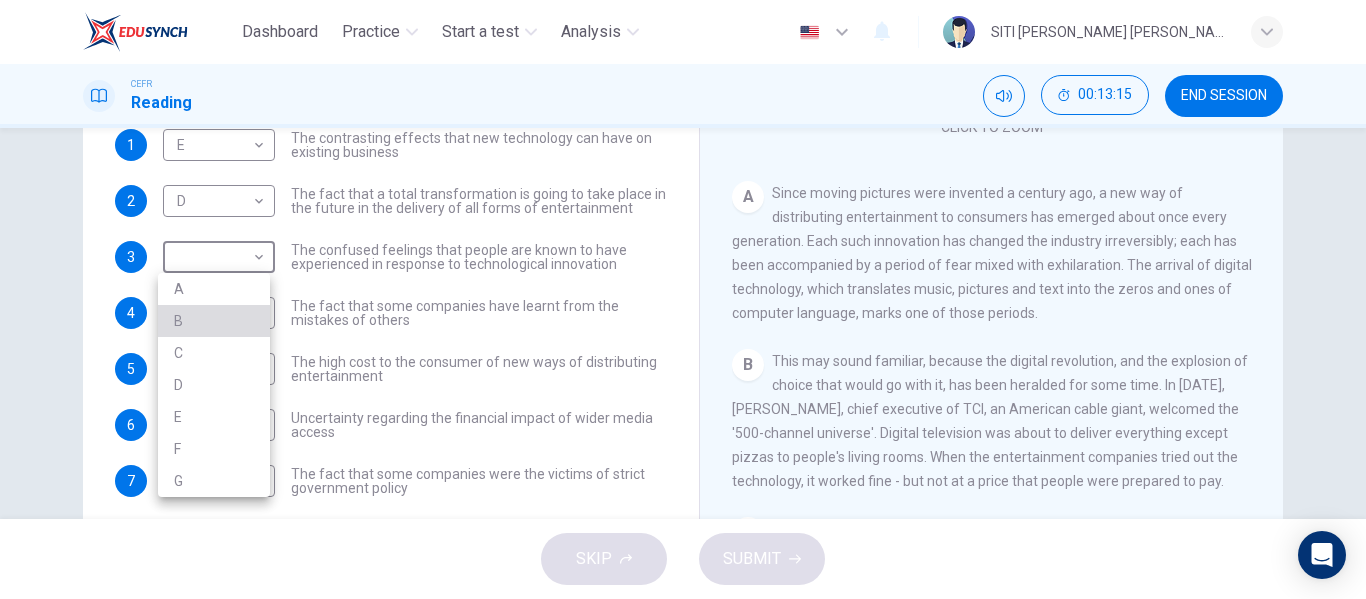 click on "B" at bounding box center (214, 321) 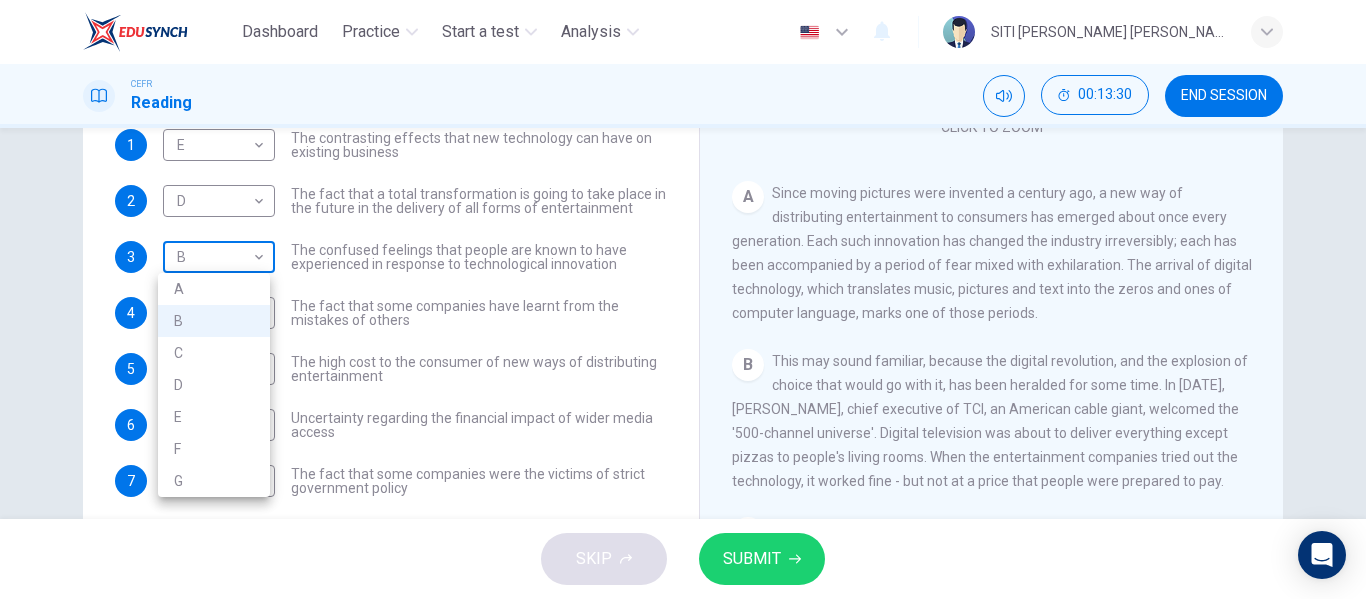 click on "Dashboard Practice Start a test Analysis English en ​ SITI HAJAR KHADIJAH BINTI OTHMAN CEFR Reading 00:13:30 END SESSION Questions 1 - 8 The Reading Passage has 7 paragraphs  A-G .
Which paragraph mentions the following?
Write the appropriate letters  (A-G)  in the boxes below.
NB  Some of the paragraphs will be used  more than once. 1 E E ​ The contrasting effects that new technology can have on existing business 2 D D ​ The fact that a total transformation is going to take place in the future in the delivery of all forms of entertainment 3 B B ​ The confused feelings that people are known to have experienced in response to technological innovation 4 F F ​ The fact that some companies have learnt from the mistakes of others 5 B B ​ The high cost to the consumer of new ways of distributing entertainment 6 C C ​ Uncertainty regarding the financial impact of wider media access 7 F F ​ The fact that some companies were the victims of strict government policy 8 G G ​ Wheel of Fortune A B C D" at bounding box center [683, 299] 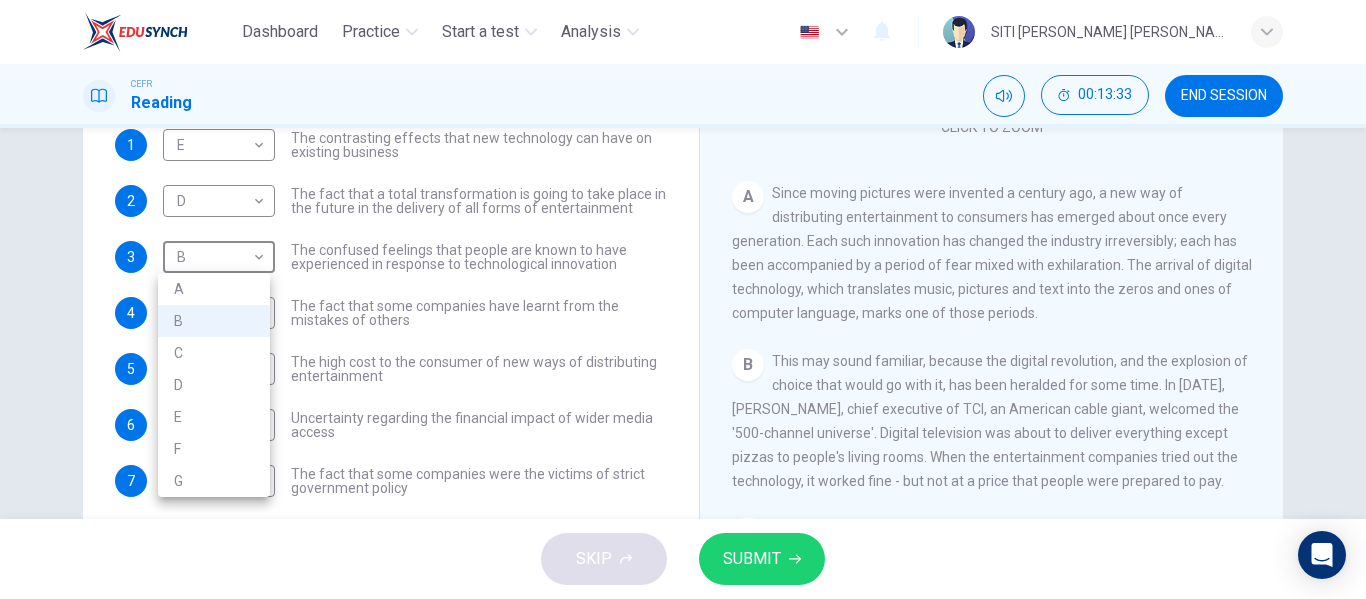 click at bounding box center (683, 299) 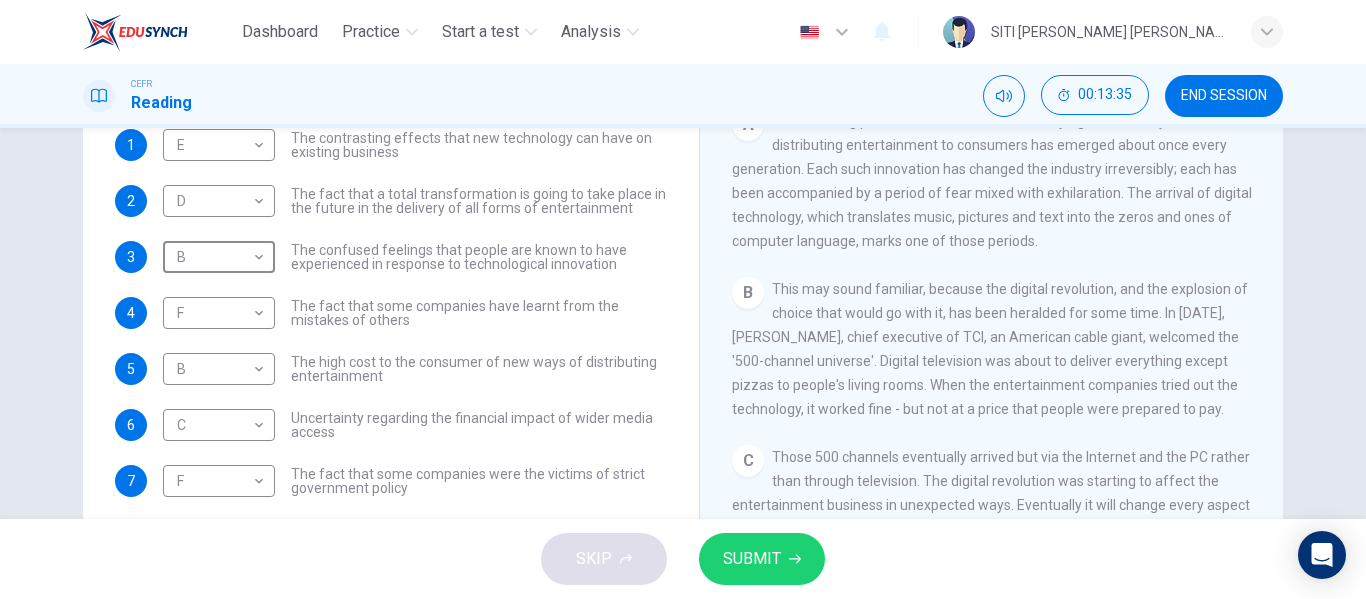 scroll, scrollTop: 236, scrollLeft: 0, axis: vertical 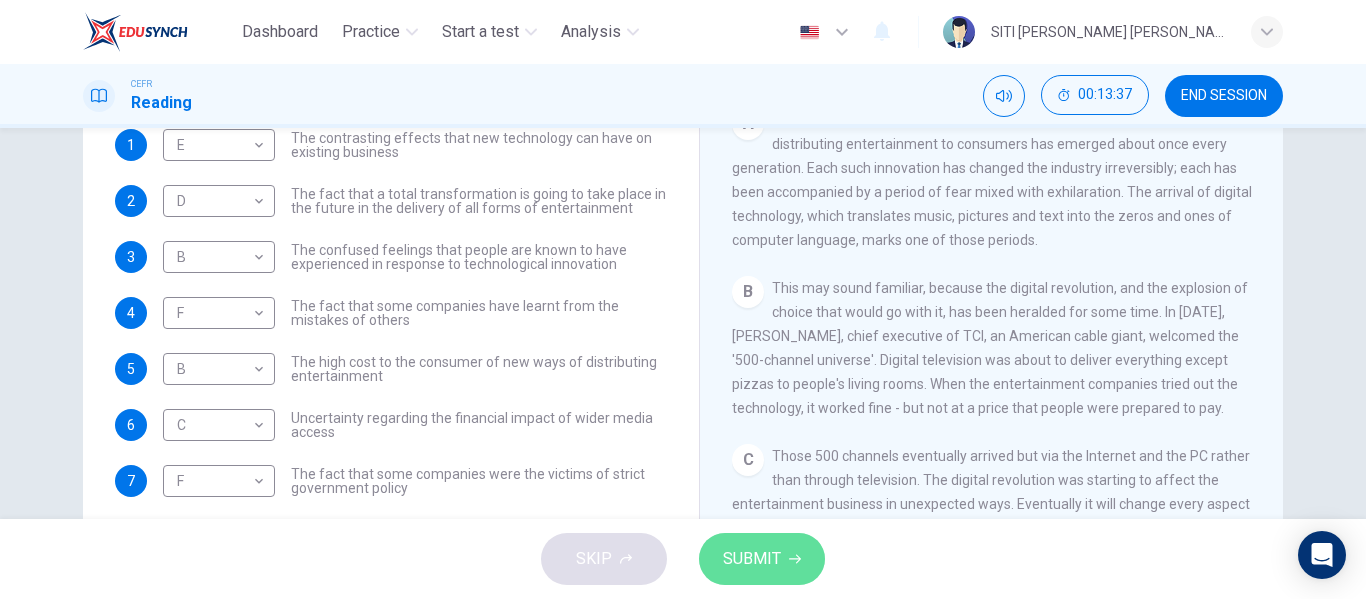 click on "SUBMIT" at bounding box center (762, 559) 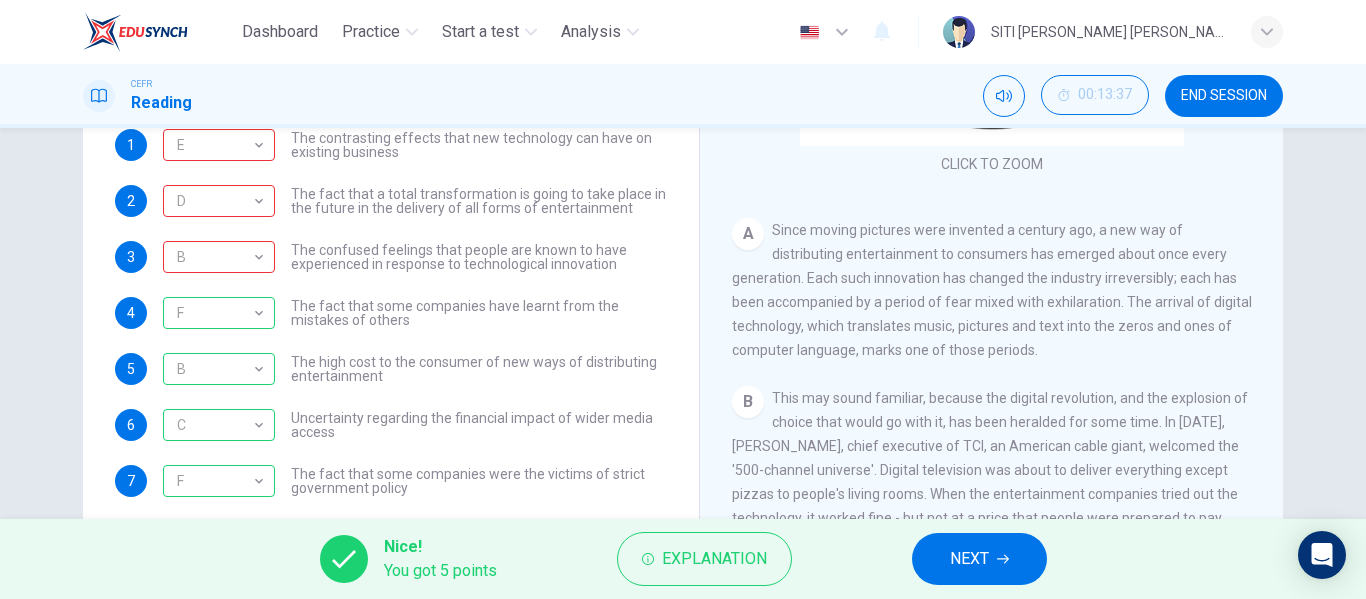 scroll, scrollTop: 137, scrollLeft: 0, axis: vertical 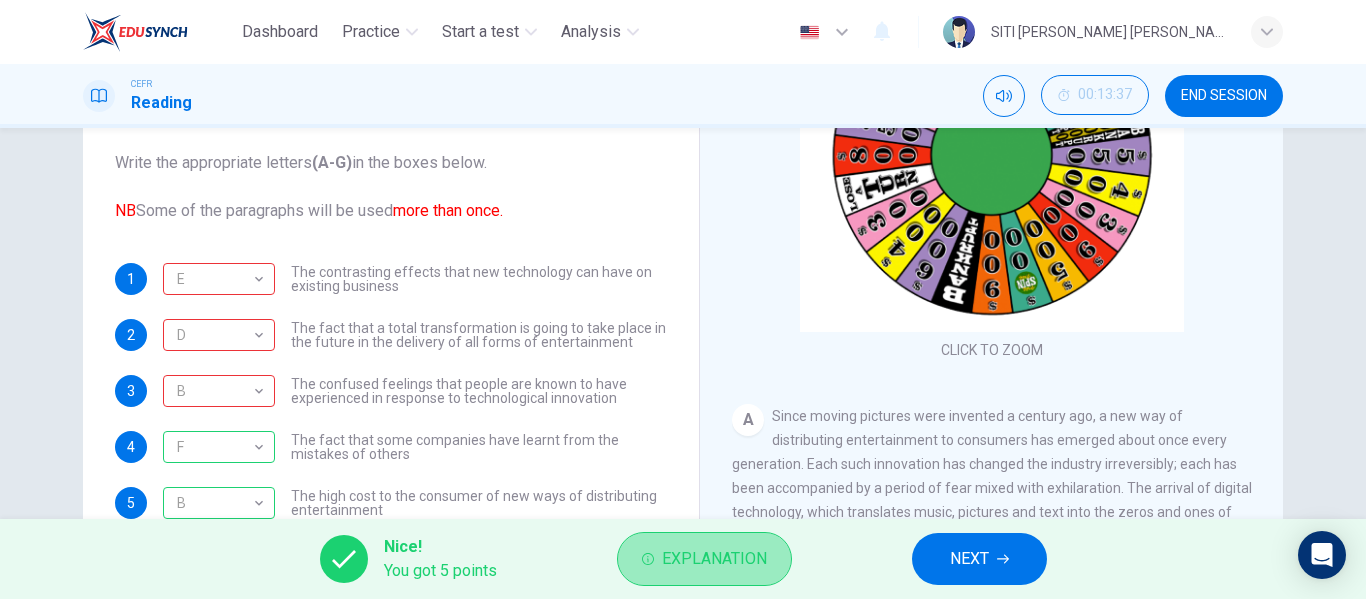 click on "Explanation" at bounding box center (714, 559) 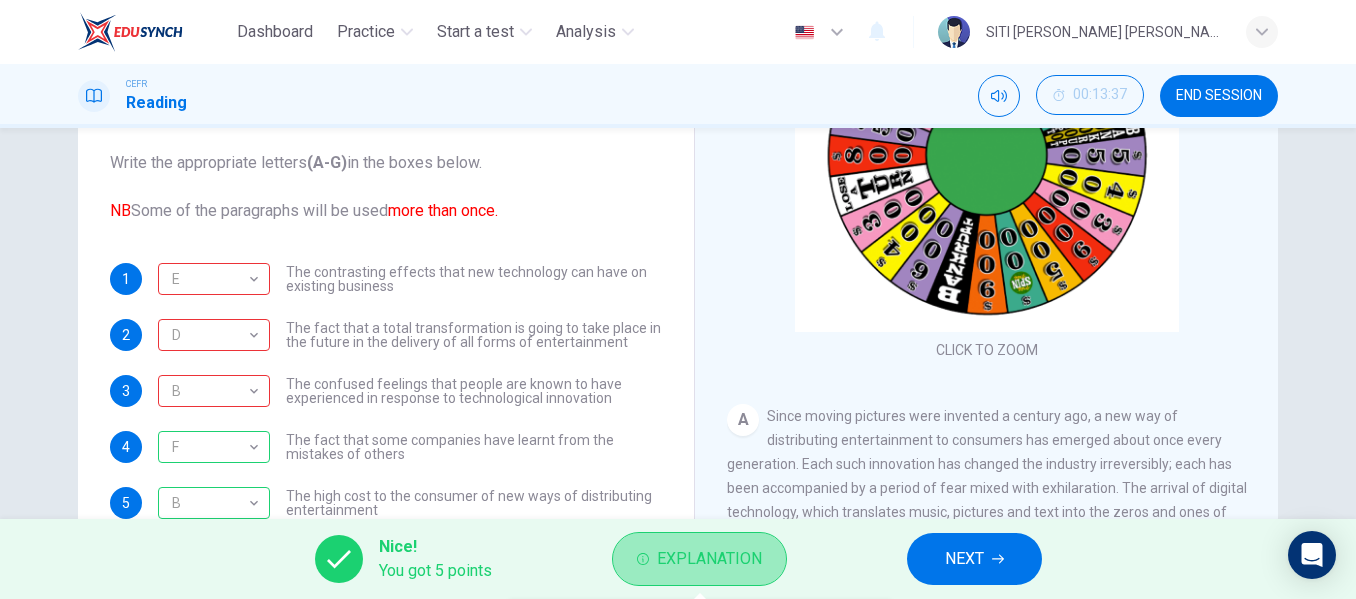 click on "Explanation" at bounding box center [709, 559] 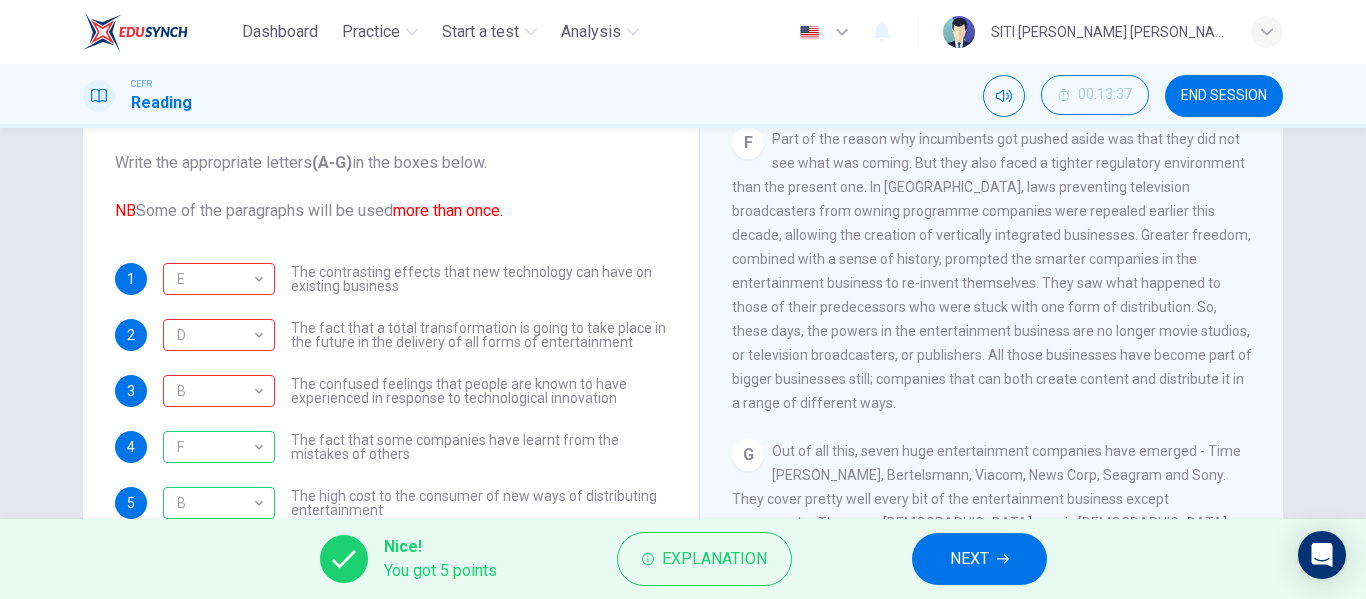 scroll, scrollTop: 1532, scrollLeft: 0, axis: vertical 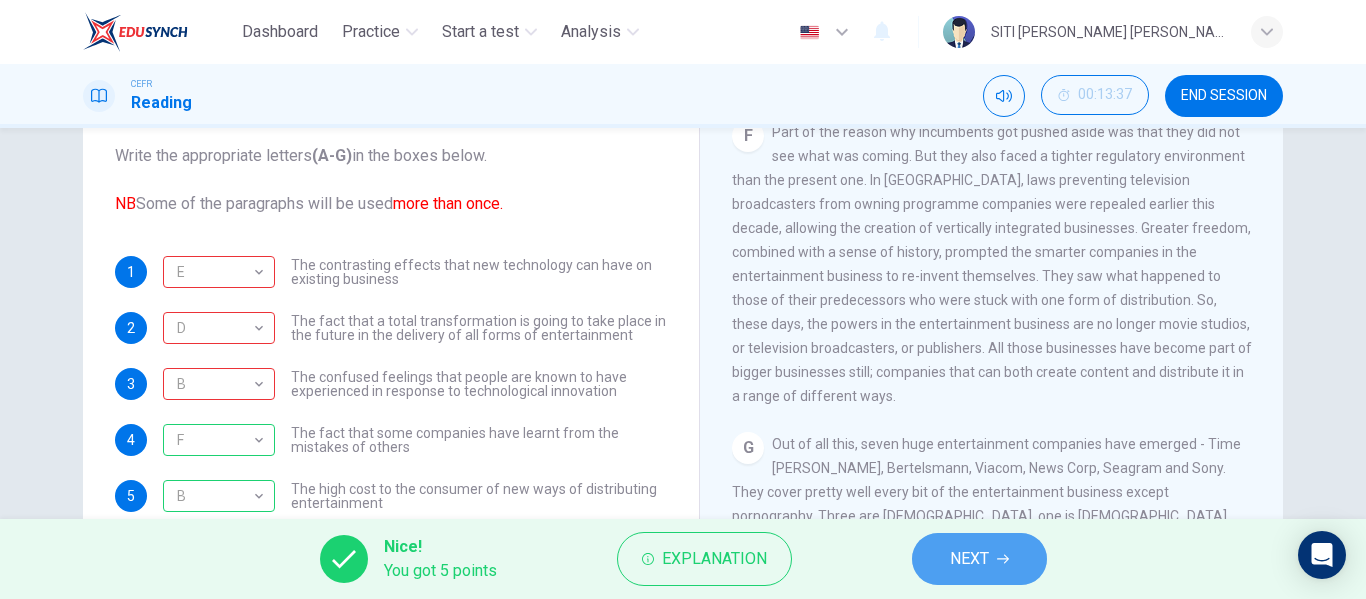 click on "NEXT" at bounding box center [979, 559] 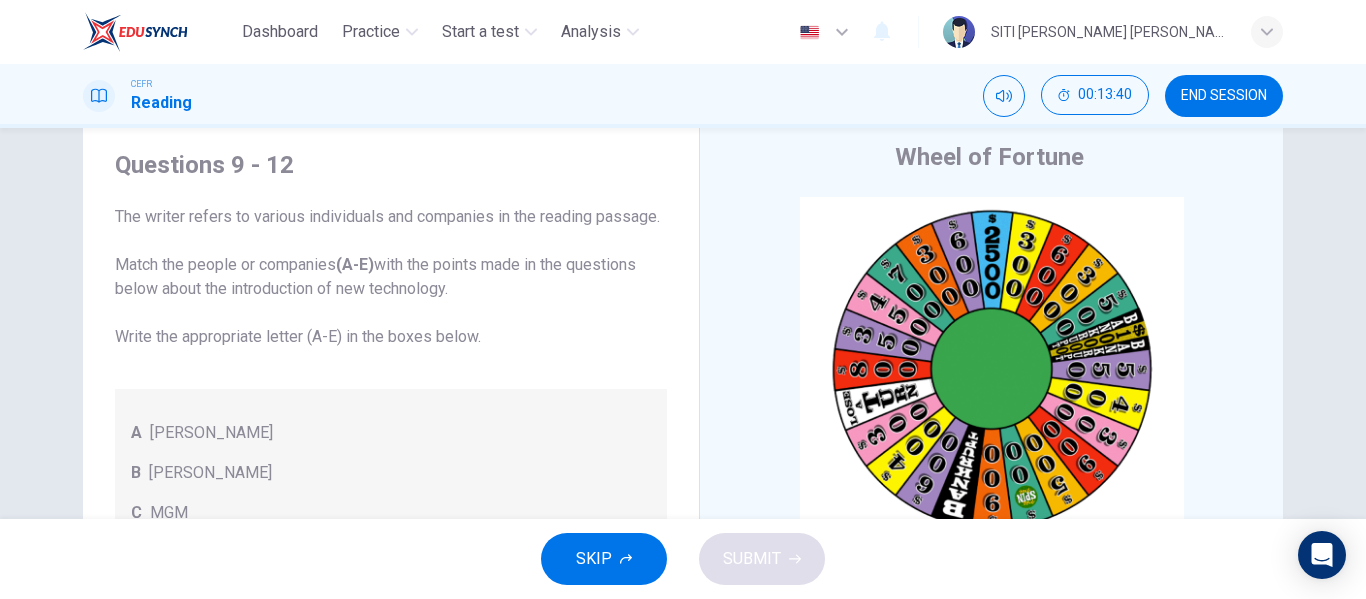 scroll, scrollTop: 62, scrollLeft: 0, axis: vertical 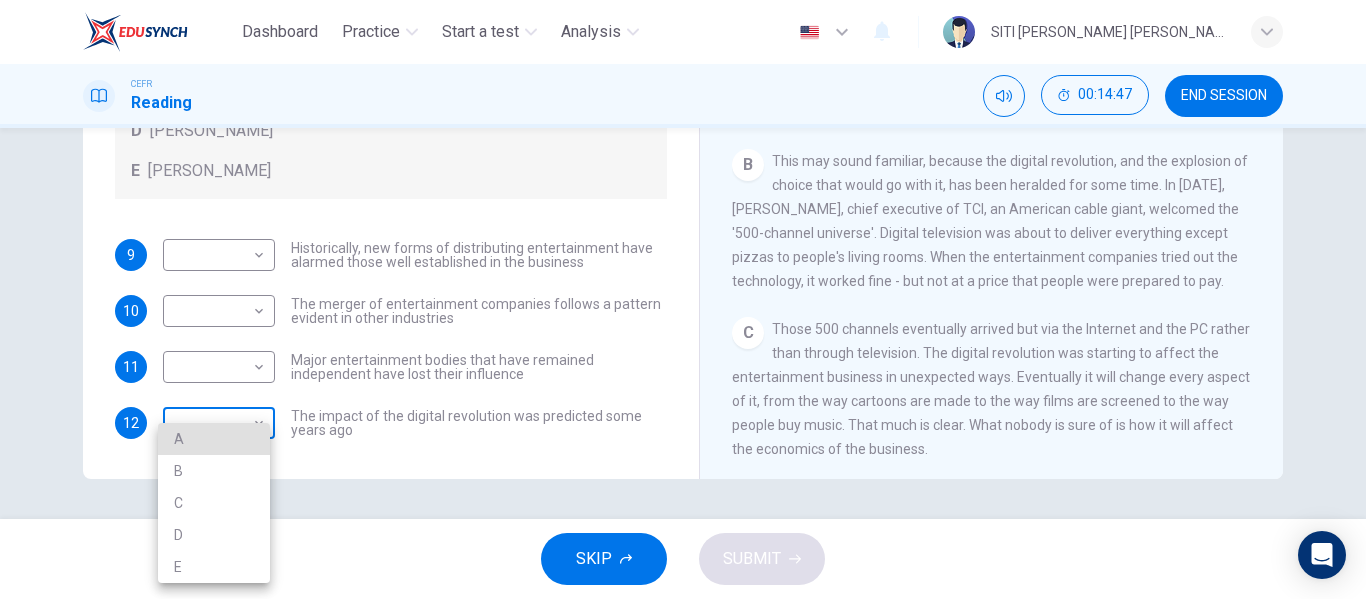 click on "Dashboard Practice Start a test Analysis English en ​ SITI HAJAR KHADIJAH BINTI OTHMAN CEFR Reading 00:14:47 END SESSION Questions 9 - 12 The writer refers to various individuals and companies in the reading passage.
Match the people or companies  (A-E)  with the points made in the questions below about the introduction of new technology.
Write the appropriate letter (A-E) in the boxes below. A John Malone B Hal Valarian C MGM D Walt Disney E Christopher Dixon 9 ​ ​ Historically, new forms of distributing entertainment have alarmed those well established in the business 10 ​ ​ The merger of entertainment companies follows a pattern evident in other industries 11 ​ ​ Major entertainment bodies that have remained independent have lost their influence 12 ​ ​ The impact of the digital revolution was predicted some years ago Wheel of Fortune CLICK TO ZOOM Click to Zoom A B C D E F G SKIP SUBMIT EduSynch - Online Language Proficiency Testing
Dashboard Practice Start a test Analysis 2025" at bounding box center [683, 299] 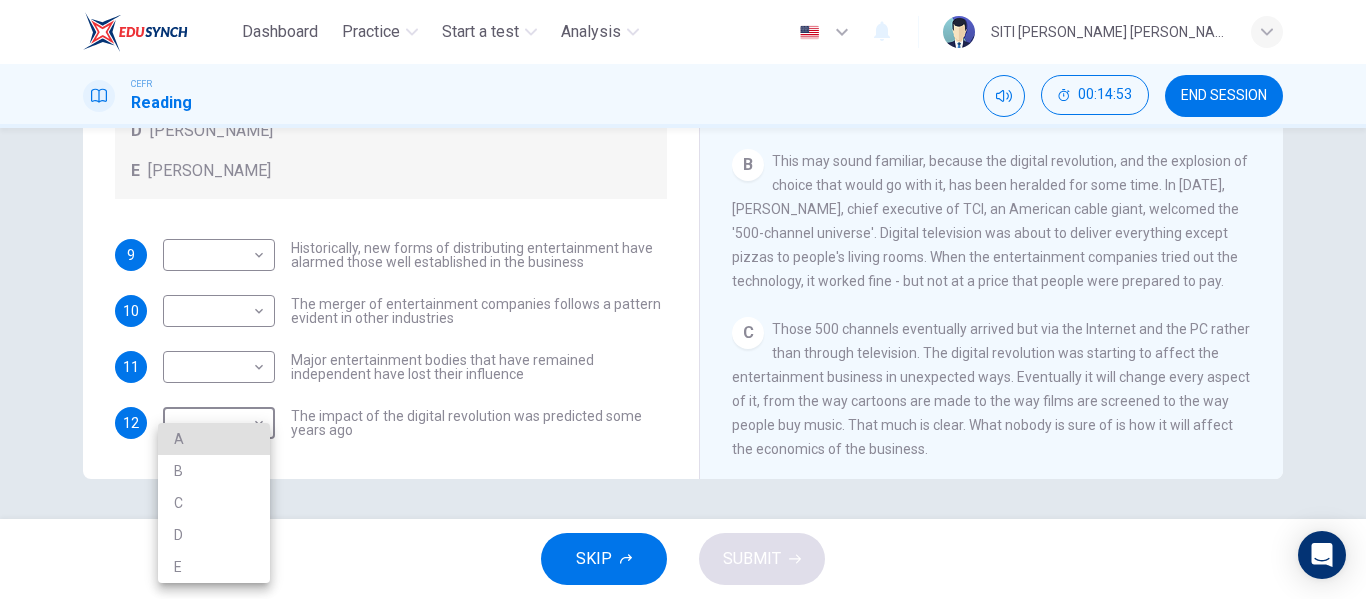 click on "A" at bounding box center [214, 439] 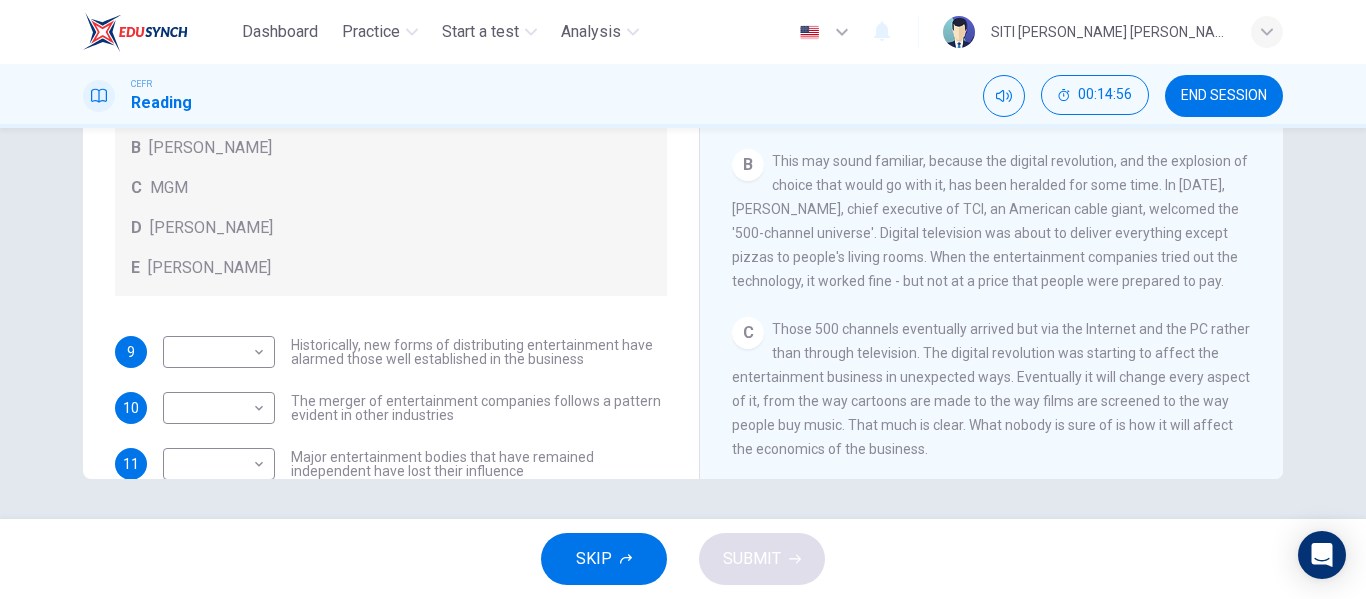 scroll, scrollTop: 121, scrollLeft: 0, axis: vertical 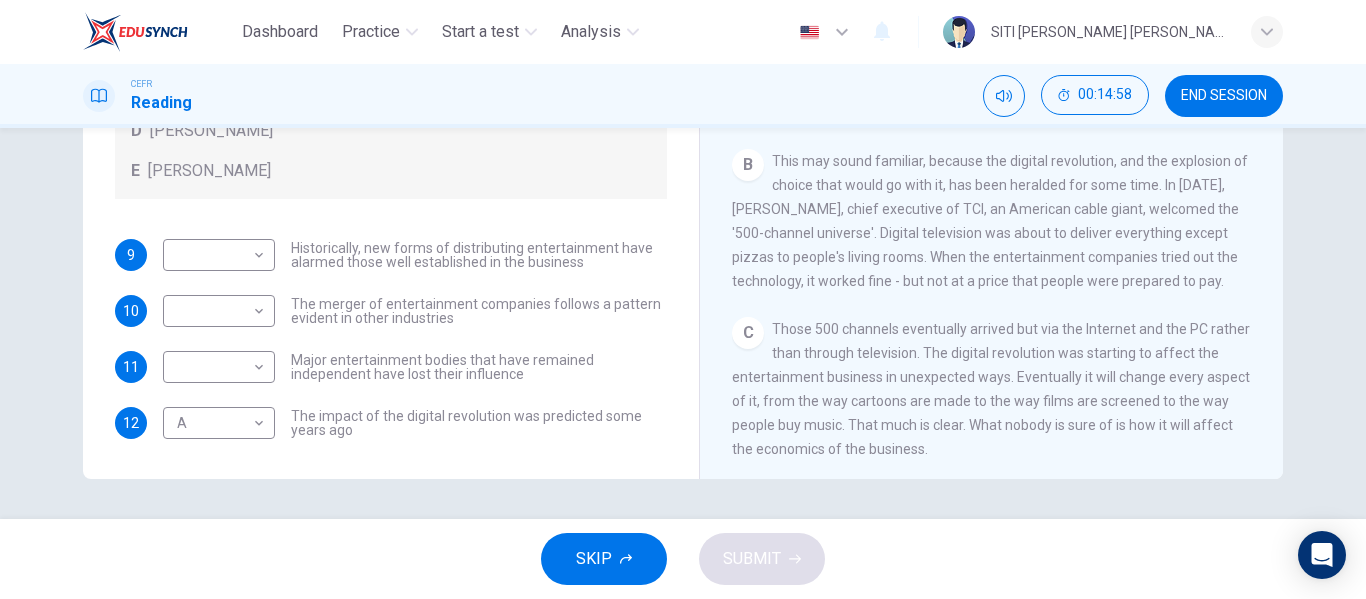 click on "E Christopher Dixon" at bounding box center (391, 171) 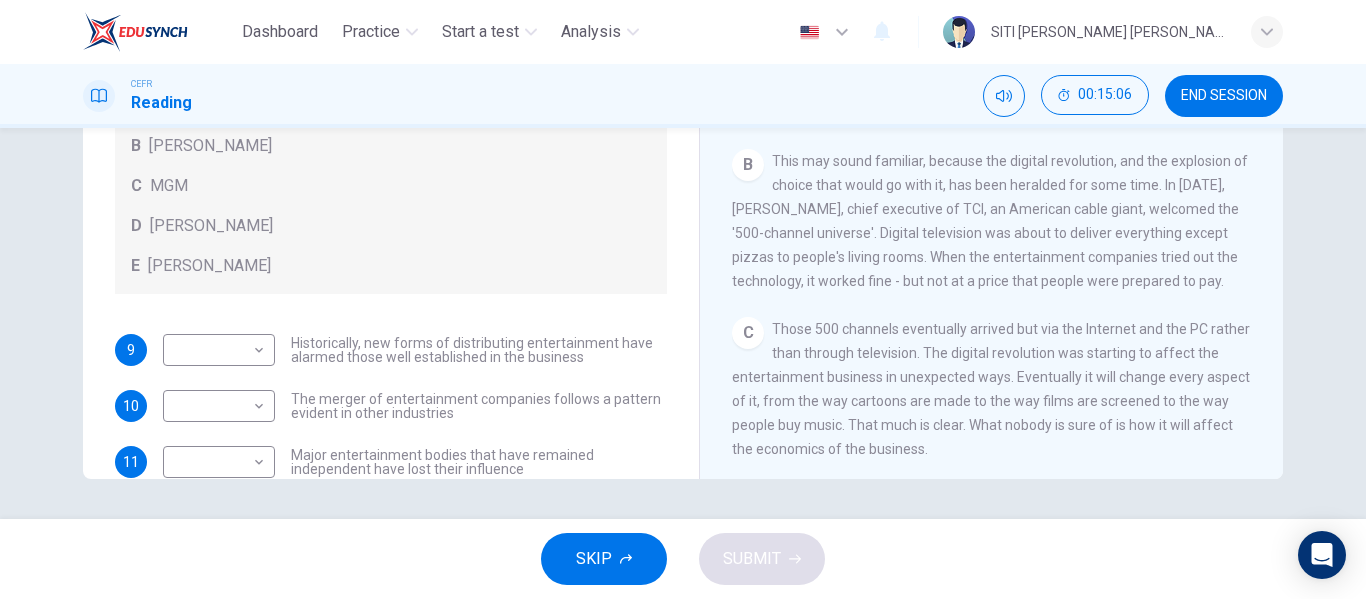 scroll, scrollTop: 121, scrollLeft: 0, axis: vertical 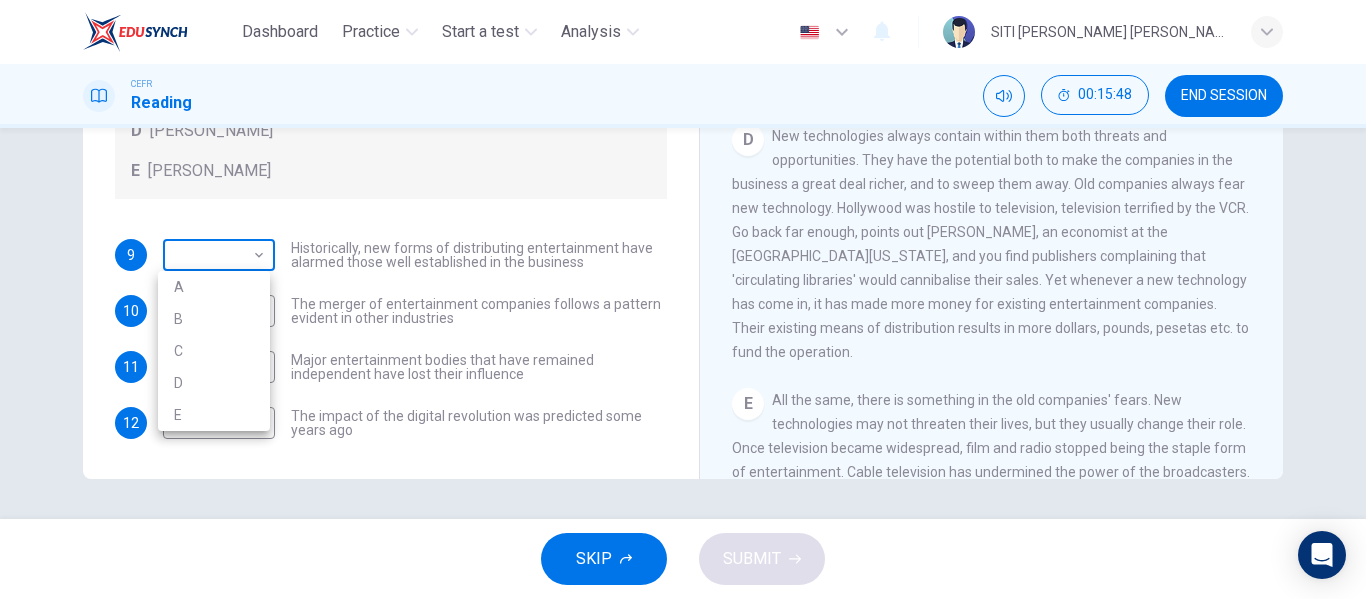 click on "Dashboard Practice Start a test Analysis English en ​ SITI HAJAR KHADIJAH BINTI OTHMAN CEFR Reading 00:15:48 END SESSION Questions 9 - 12 The writer refers to various individuals and companies in the reading passage.
Match the people or companies  (A-E)  with the points made in the questions below about the introduction of new technology.
Write the appropriate letter (A-E) in the boxes below. A John Malone B Hal Valarian C MGM D Walt Disney E Christopher Dixon 9 ​ ​ Historically, new forms of distributing entertainment have alarmed those well established in the business 10 ​ ​ The merger of entertainment companies follows a pattern evident in other industries 11 ​ ​ Major entertainment bodies that have remained independent have lost their influence 12 A A ​ The impact of the digital revolution was predicted some years ago Wheel of Fortune CLICK TO ZOOM Click to Zoom A B C D E F G SKIP SUBMIT EduSynch - Online Language Proficiency Testing
Dashboard Practice Start a test Analysis 2025" at bounding box center (683, 299) 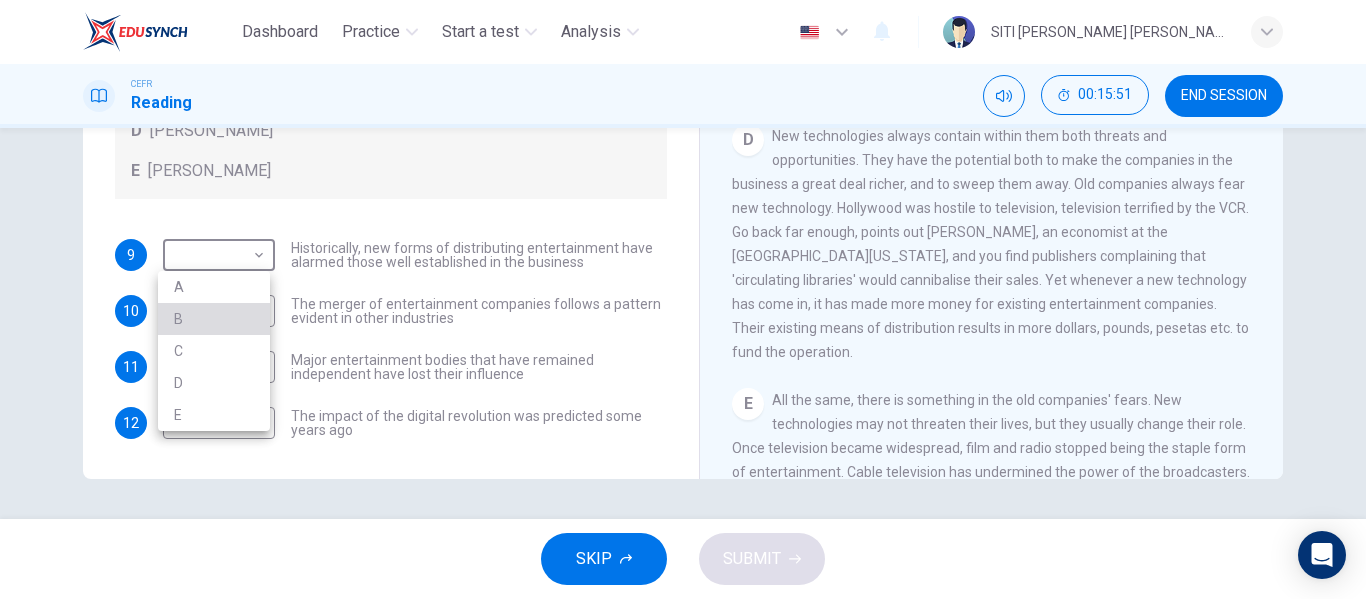 click on "B" at bounding box center (214, 319) 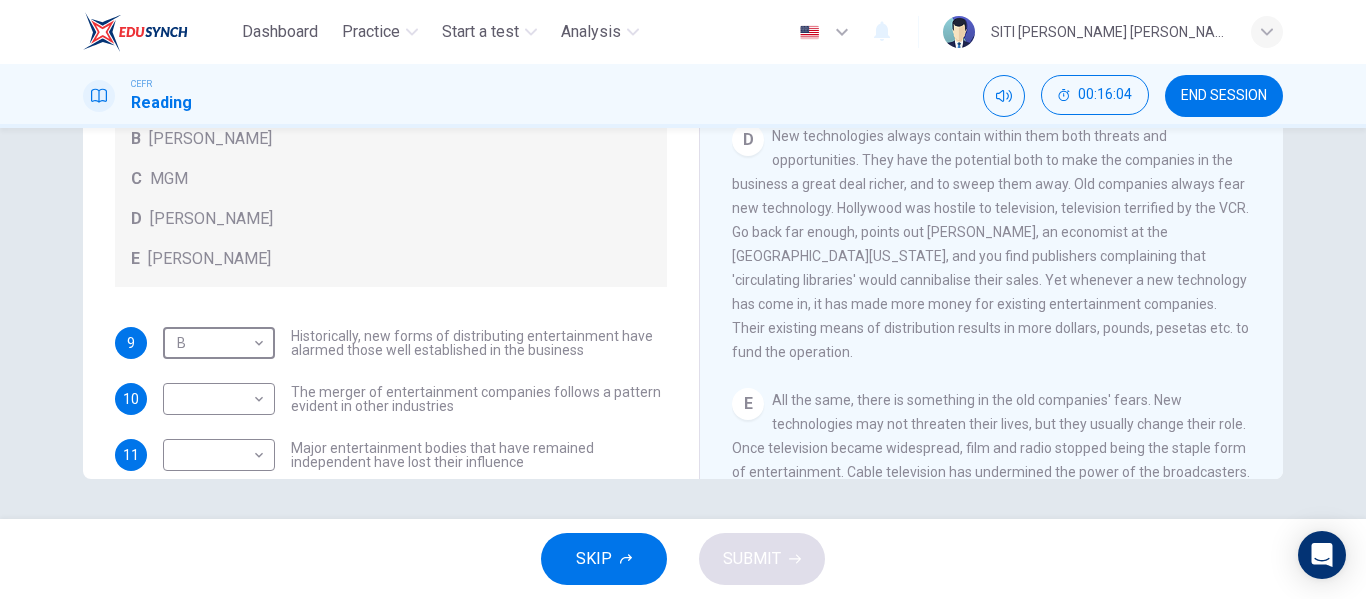 scroll, scrollTop: 0, scrollLeft: 0, axis: both 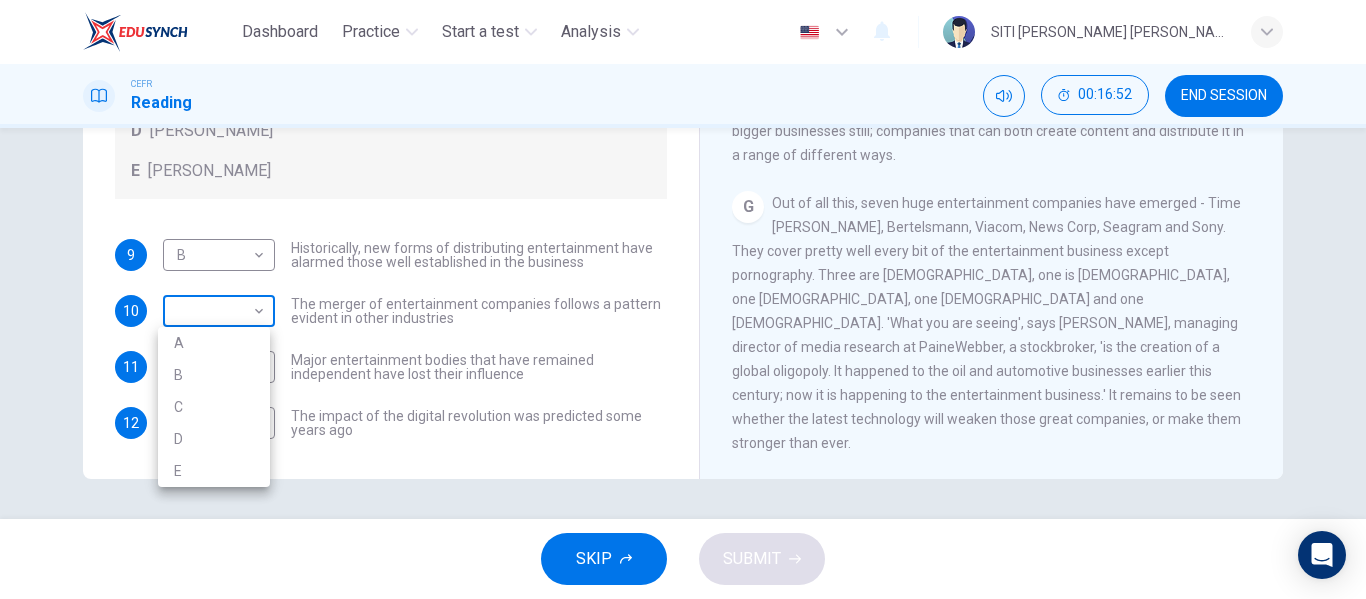 click on "Dashboard Practice Start a test Analysis English en ​ SITI HAJAR KHADIJAH BINTI OTHMAN CEFR Reading 00:16:52 END SESSION Questions 9 - 12 The writer refers to various individuals and companies in the reading passage.
Match the people or companies  (A-E)  with the points made in the questions below about the introduction of new technology.
Write the appropriate letter (A-E) in the boxes below. A John Malone B Hal Valarian C MGM D Walt Disney E Christopher Dixon 9 B B ​ Historically, new forms of distributing entertainment have alarmed those well established in the business 10 ​ ​ The merger of entertainment companies follows a pattern evident in other industries 11 ​ ​ Major entertainment bodies that have remained independent have lost their influence 12 A A ​ The impact of the digital revolution was predicted some years ago Wheel of Fortune CLICK TO ZOOM Click to Zoom A B C D E F G SKIP SUBMIT EduSynch - Online Language Proficiency Testing
Dashboard Practice Start a test Analysis 2025" at bounding box center [683, 299] 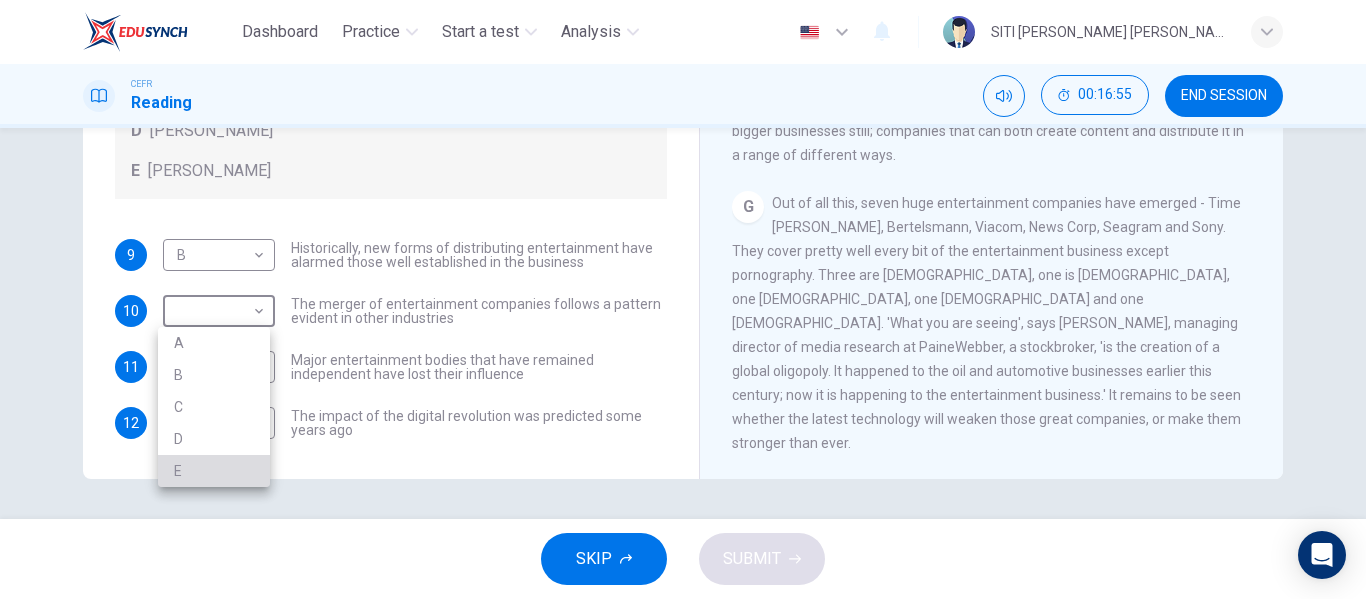 click on "E" at bounding box center (214, 471) 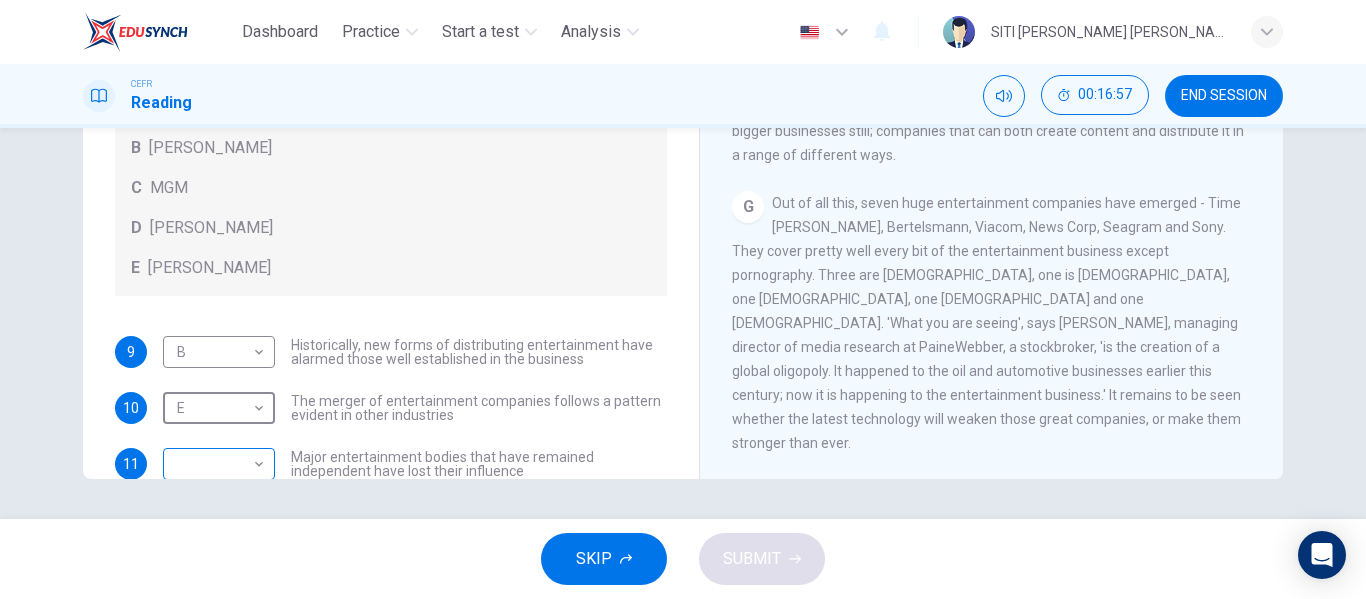 scroll, scrollTop: 121, scrollLeft: 0, axis: vertical 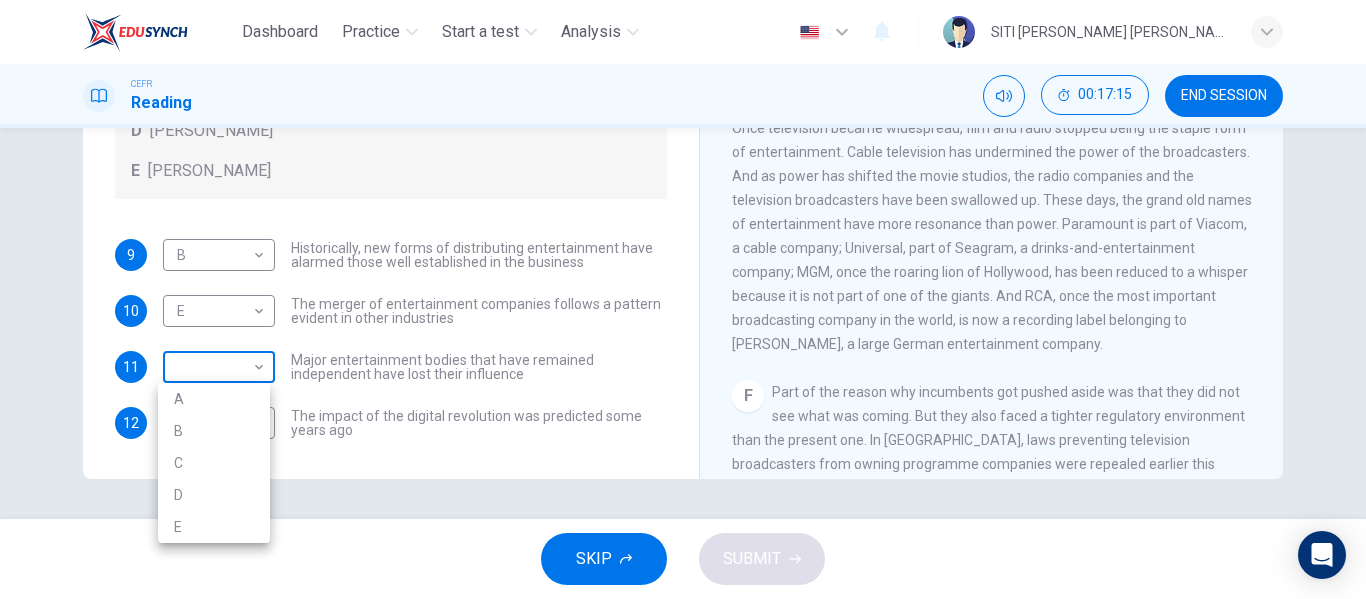 click on "Dashboard Practice Start a test Analysis English en ​ SITI HAJAR KHADIJAH BINTI OTHMAN CEFR Reading 00:17:15 END SESSION Questions 9 - 12 The writer refers to various individuals and companies in the reading passage.
Match the people or companies  (A-E)  with the points made in the questions below about the introduction of new technology.
Write the appropriate letter (A-E) in the boxes below. A John Malone B Hal Valarian C MGM D Walt Disney E Christopher Dixon 9 B B ​ Historically, new forms of distributing entertainment have alarmed those well established in the business 10 E E ​ The merger of entertainment companies follows a pattern evident in other industries 11 ​ ​ Major entertainment bodies that have remained independent have lost their influence 12 A A ​ The impact of the digital revolution was predicted some years ago Wheel of Fortune CLICK TO ZOOM Click to Zoom A B C D E F G SKIP SUBMIT EduSynch - Online Language Proficiency Testing
Dashboard Practice Start a test Analysis 2025" at bounding box center (683, 299) 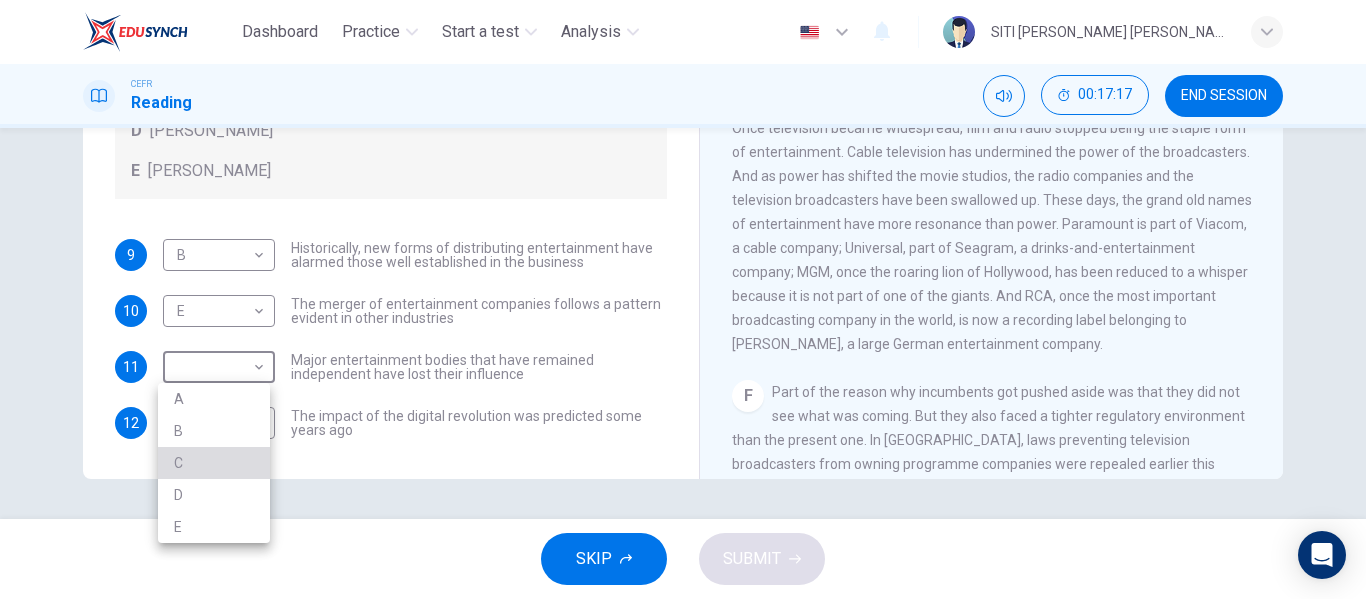 click on "C" at bounding box center (214, 463) 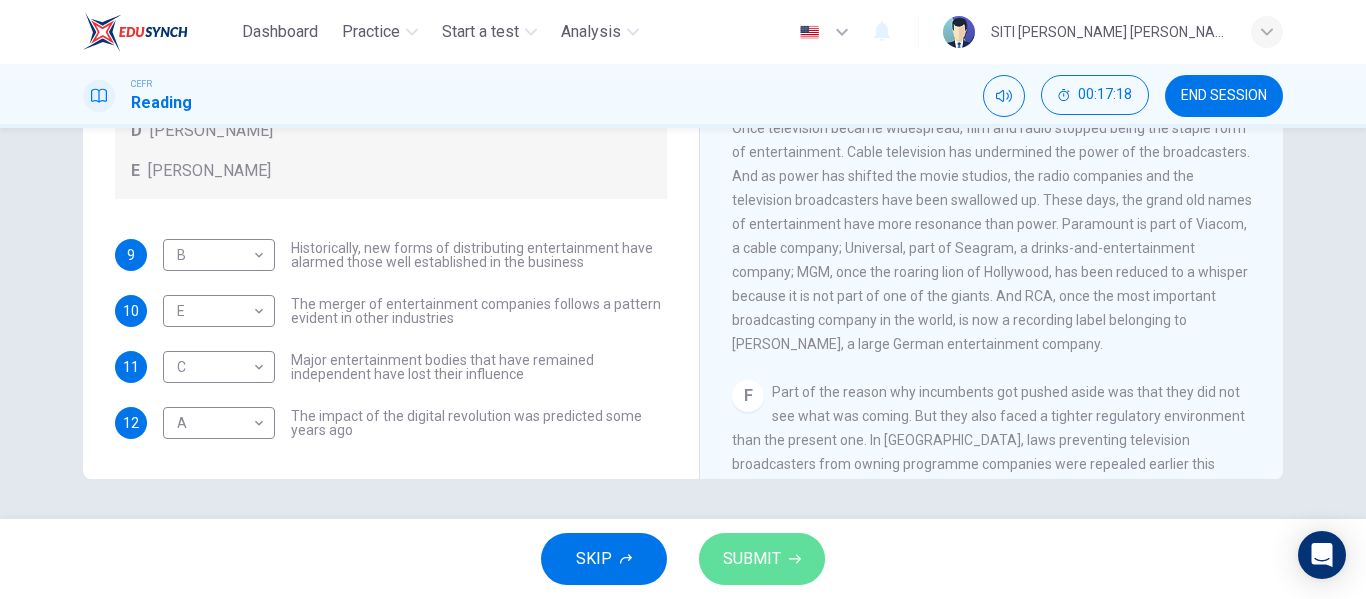 click on "SUBMIT" at bounding box center (752, 559) 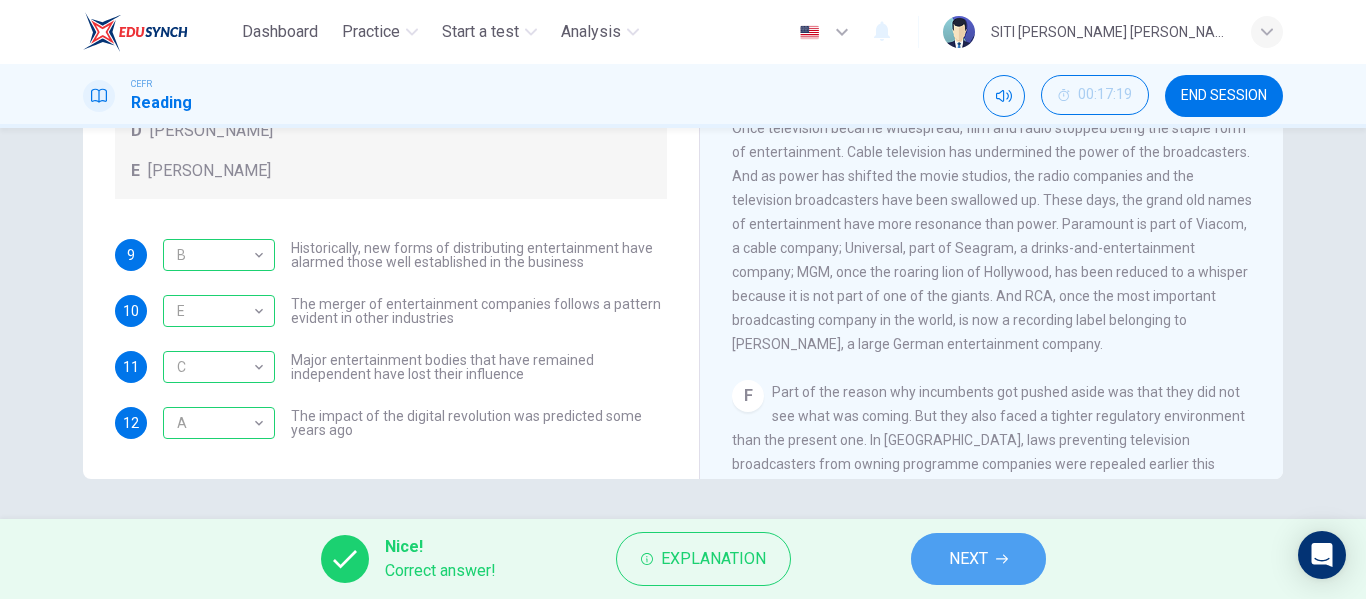 click on "NEXT" at bounding box center [968, 559] 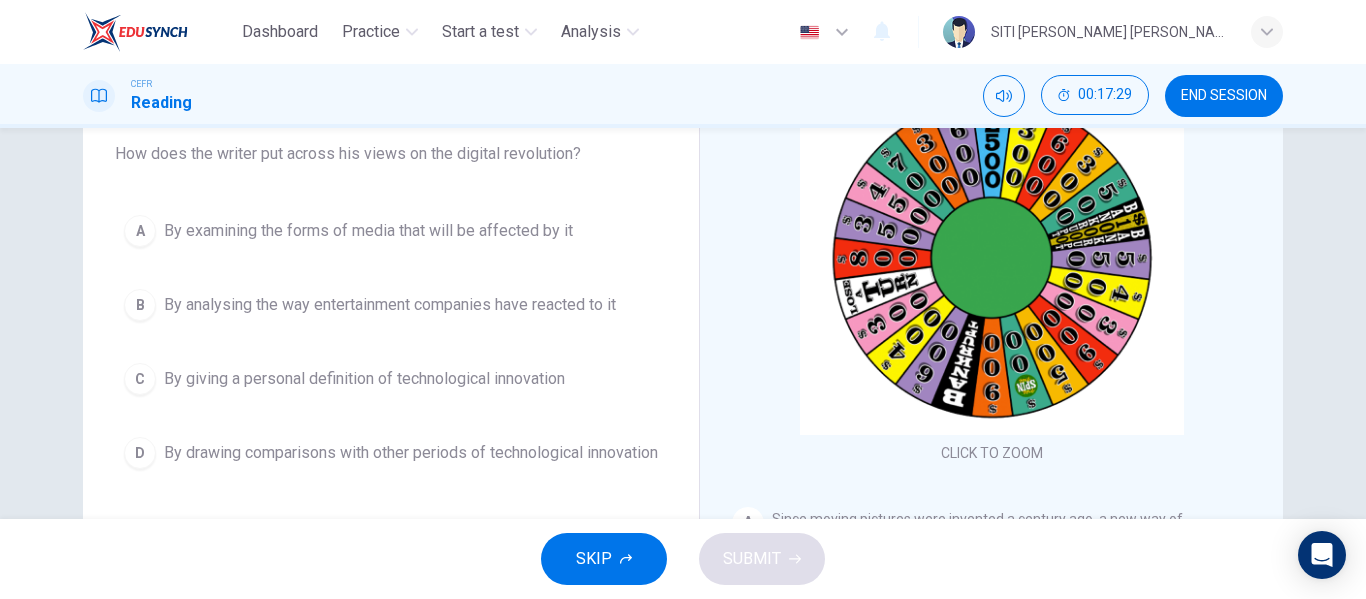 scroll, scrollTop: 168, scrollLeft: 0, axis: vertical 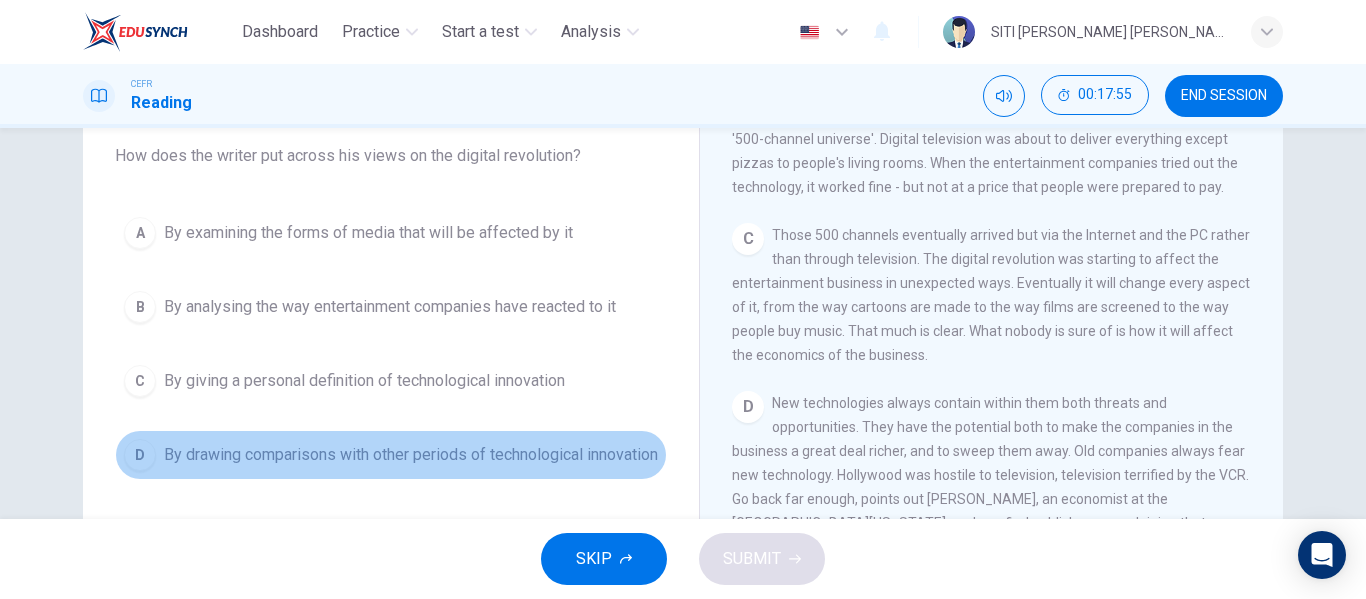 click on "By drawing comparisons with other periods of technological innovation" at bounding box center (411, 455) 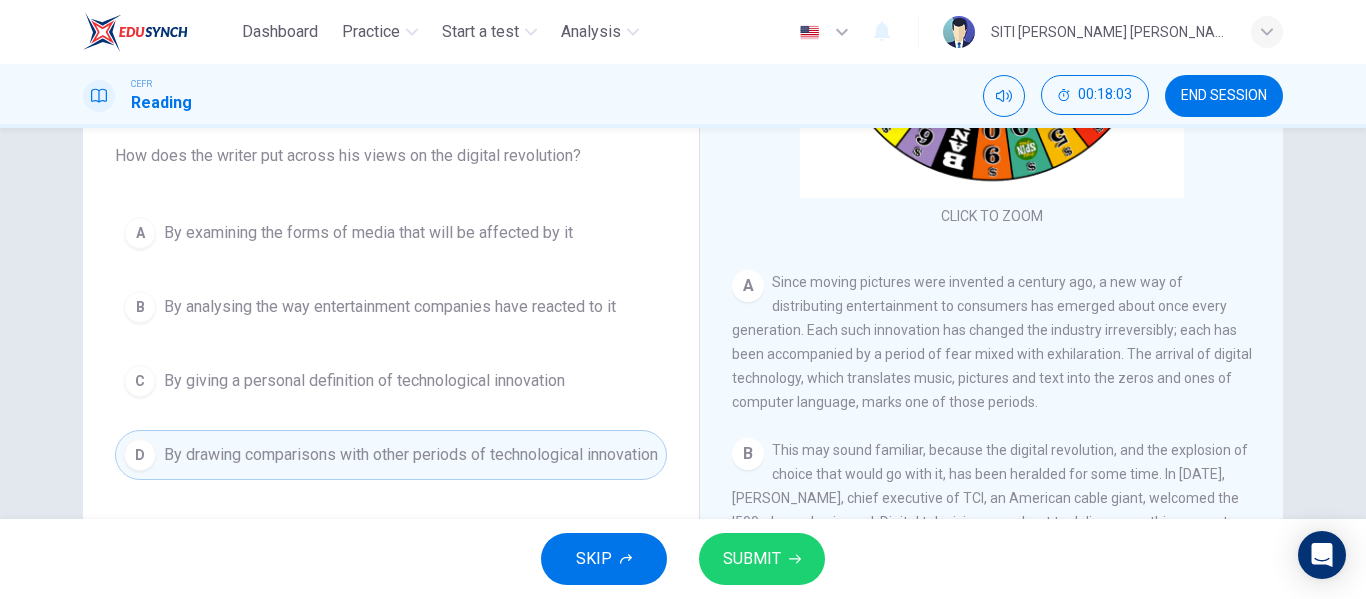 scroll, scrollTop: 253, scrollLeft: 0, axis: vertical 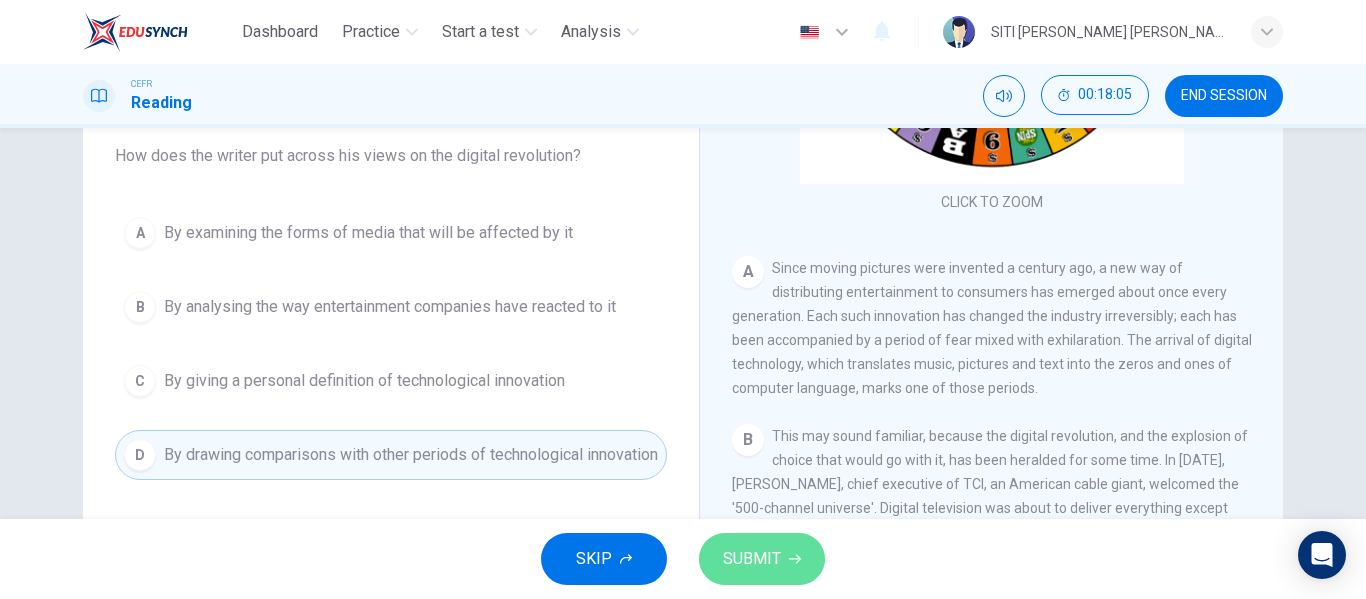 click on "SUBMIT" at bounding box center [762, 559] 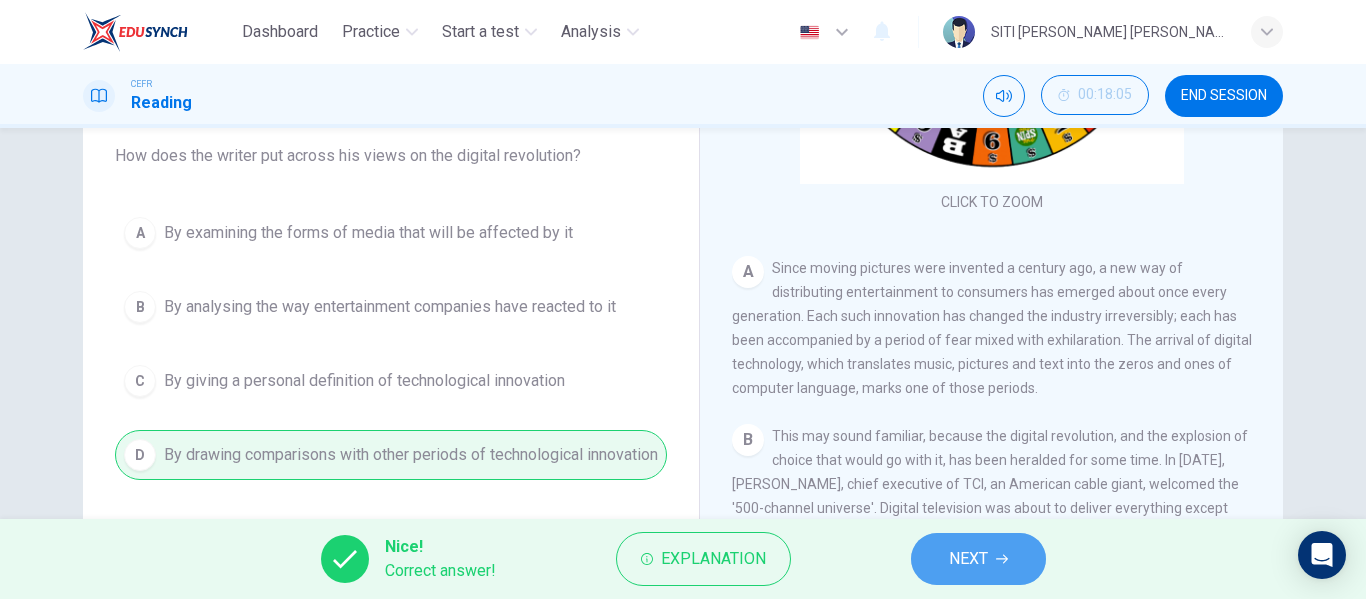 click on "NEXT" at bounding box center [978, 559] 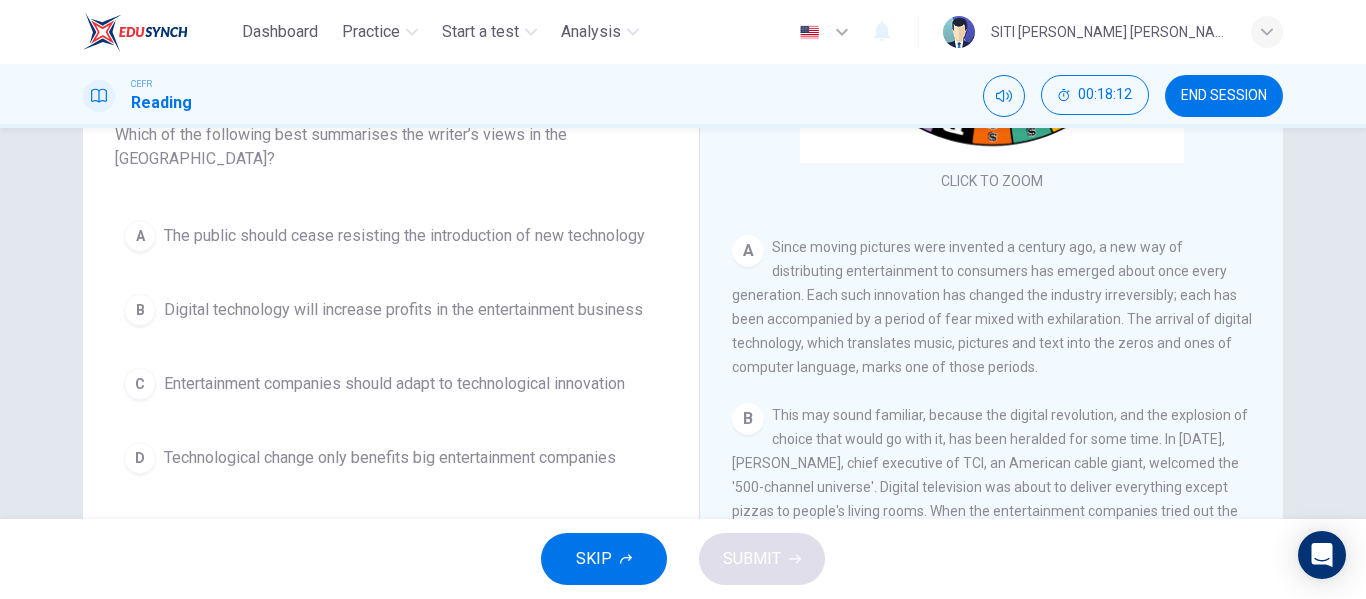 scroll, scrollTop: 191, scrollLeft: 0, axis: vertical 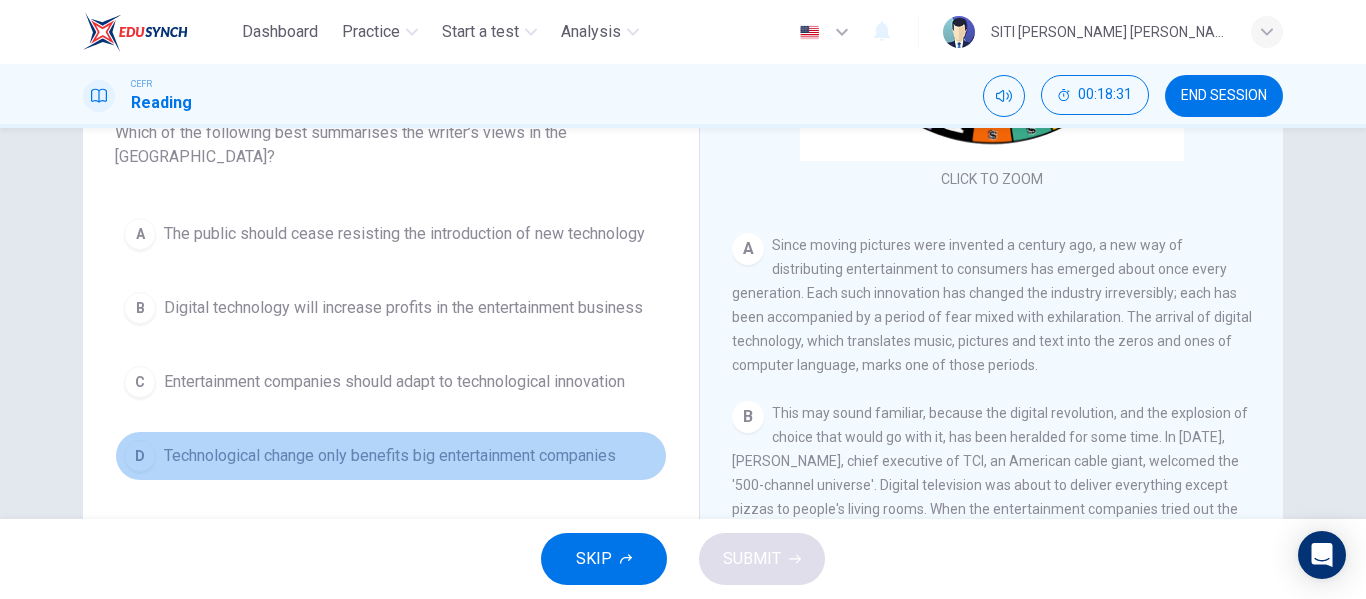 click on "Technological change only benefits big entertainment companies" at bounding box center [390, 456] 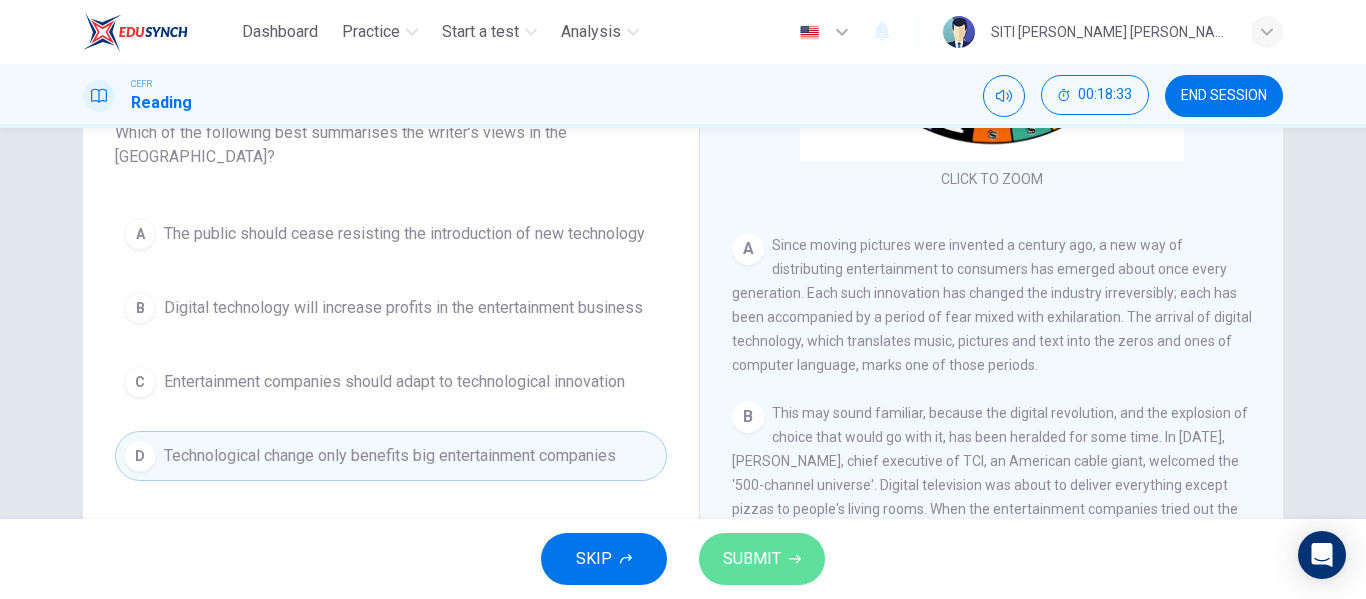 click on "SUBMIT" at bounding box center [752, 559] 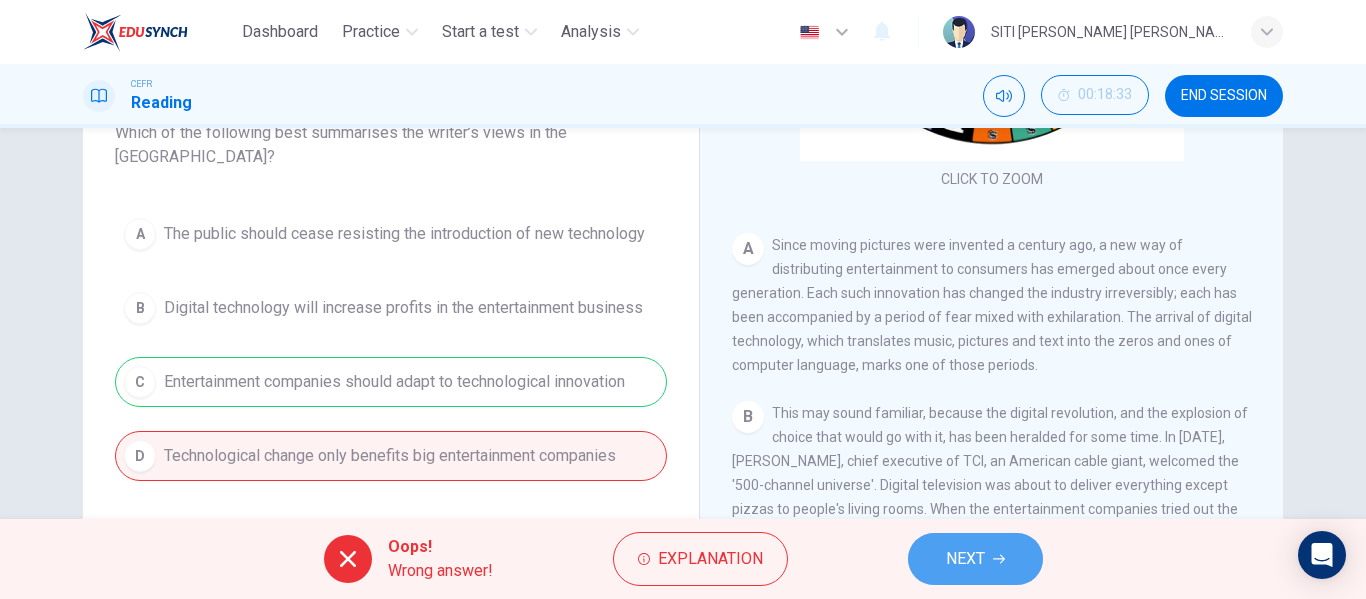 click on "NEXT" at bounding box center (965, 559) 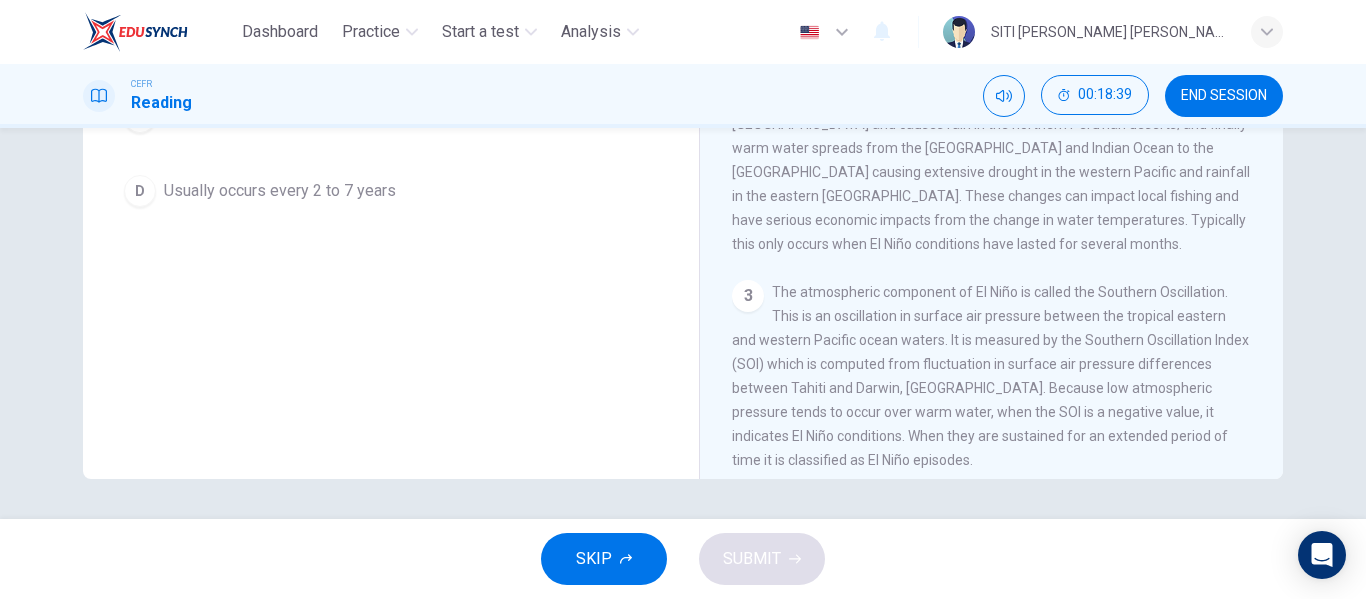 scroll, scrollTop: 0, scrollLeft: 0, axis: both 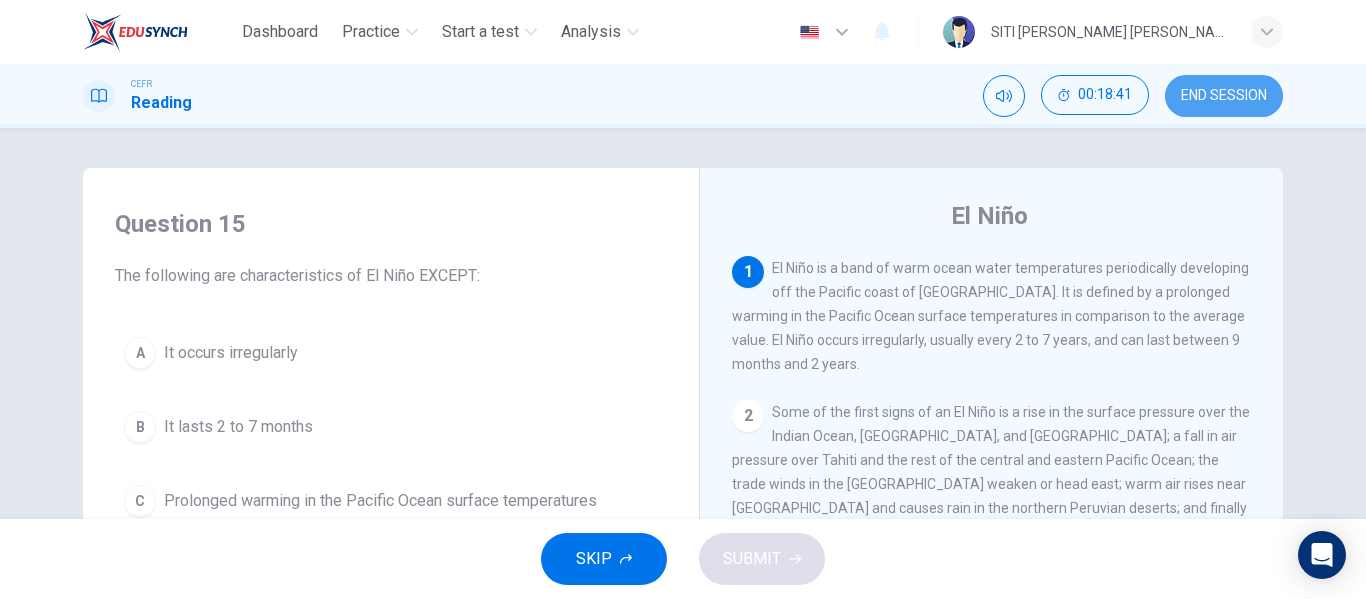 click on "END SESSION" at bounding box center (1224, 96) 